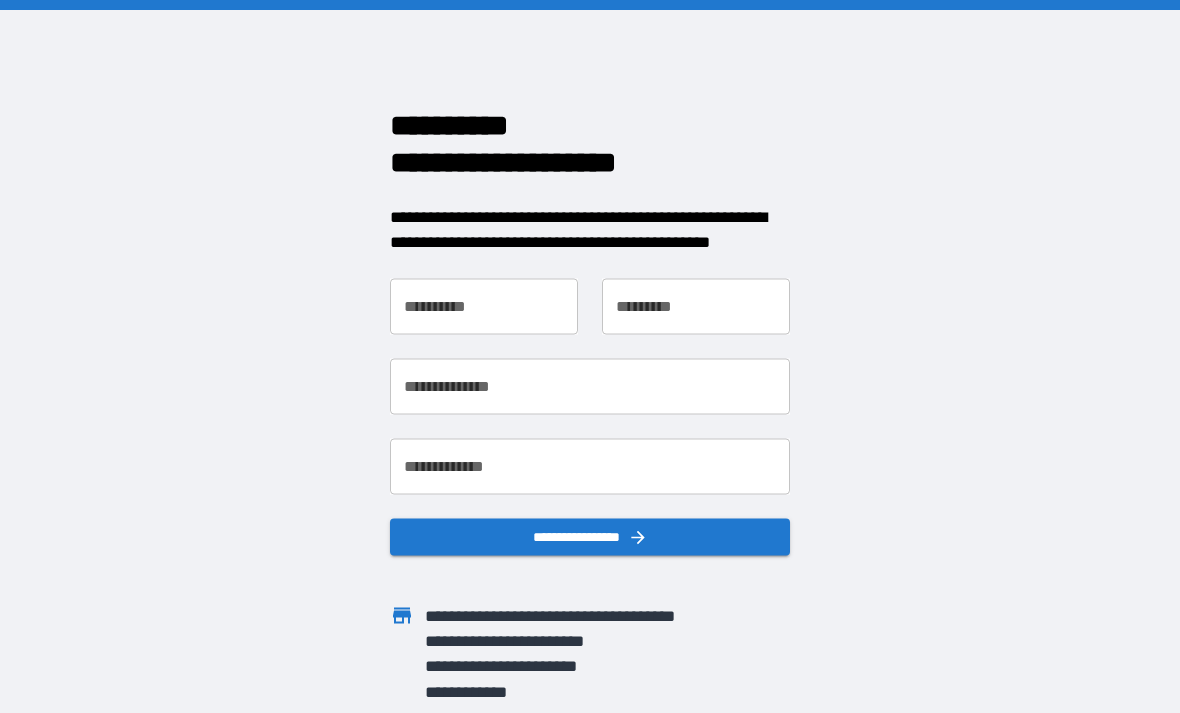 scroll, scrollTop: 0, scrollLeft: 0, axis: both 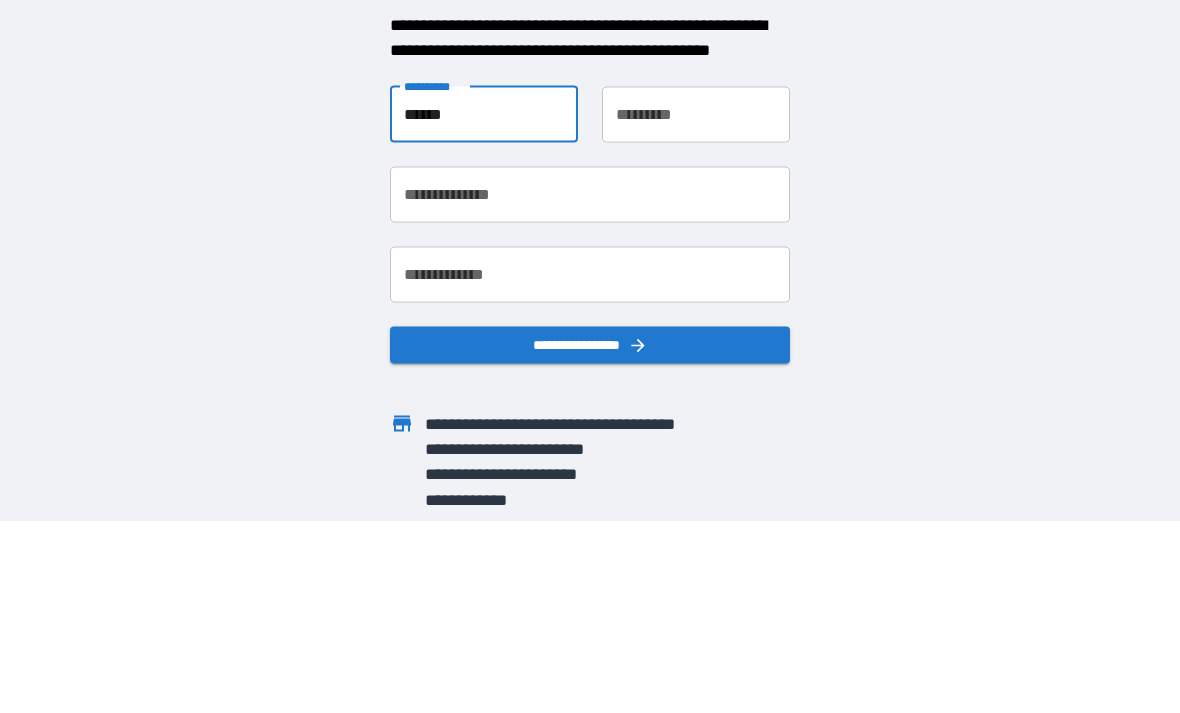 type on "******" 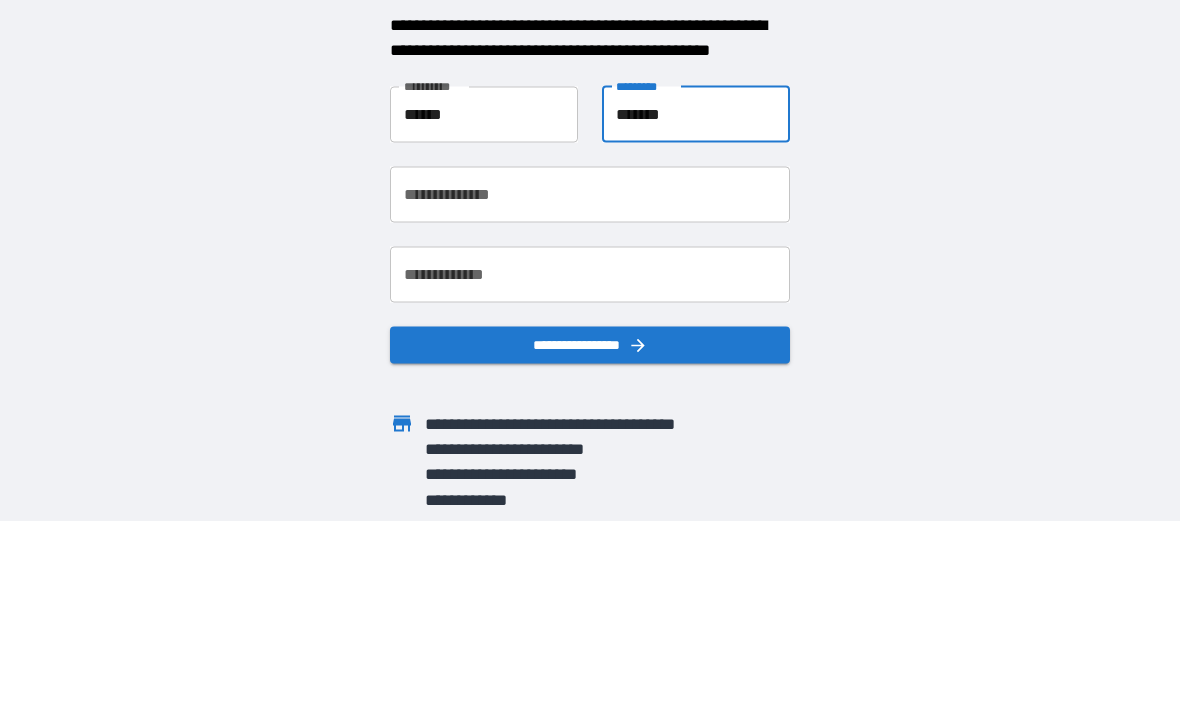 type on "*******" 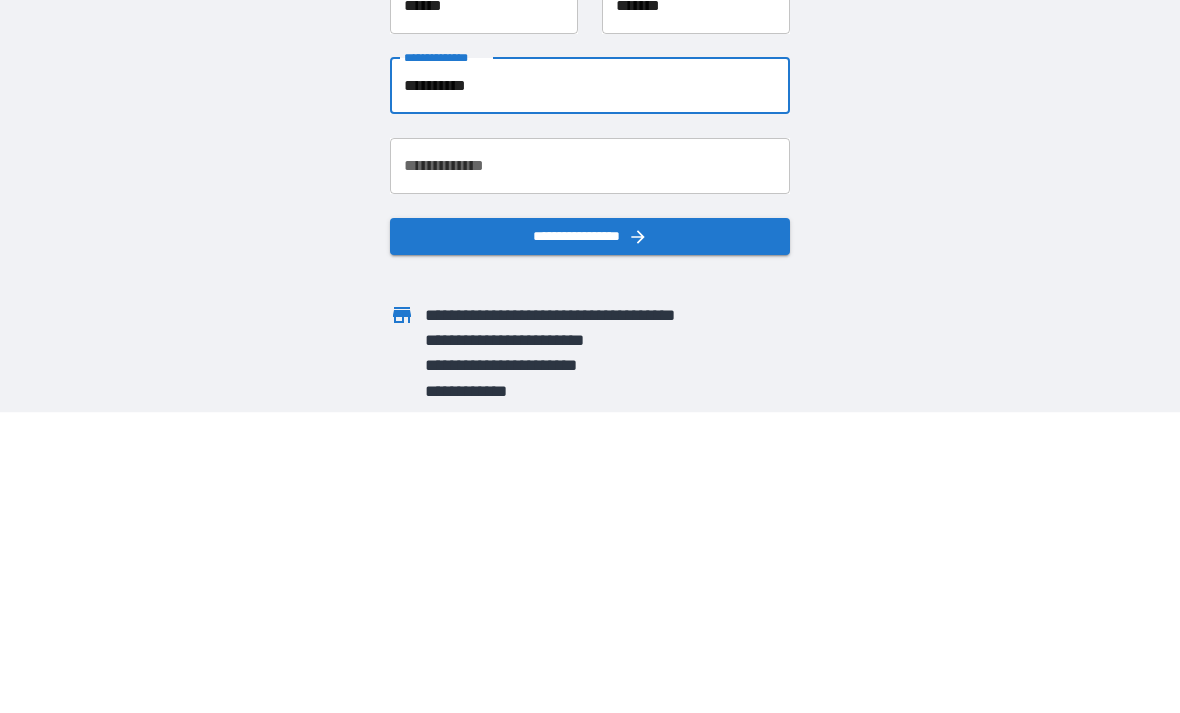 type on "**********" 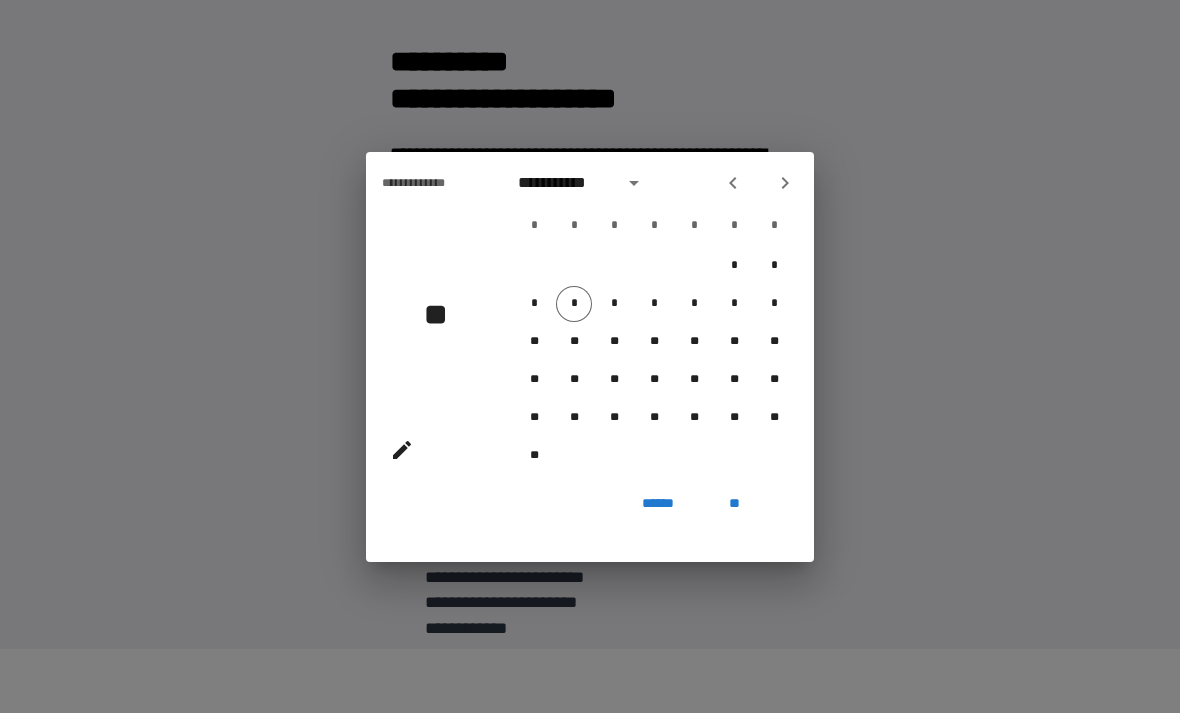 click 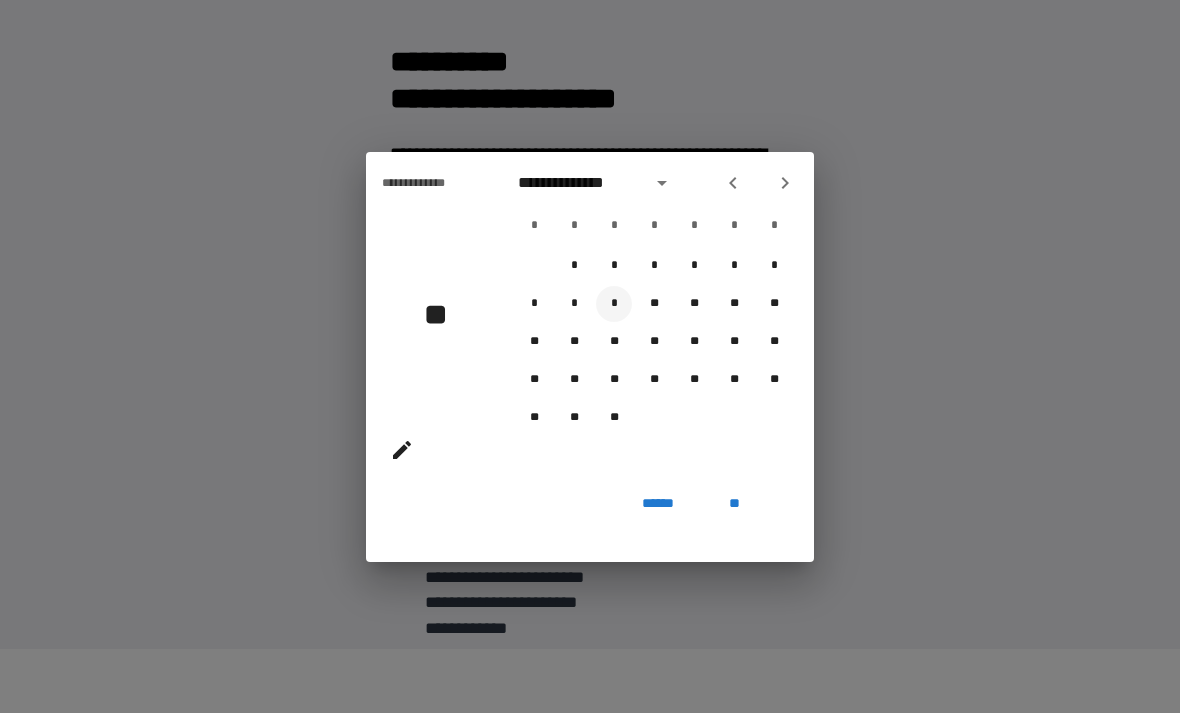 click on "*" at bounding box center [614, 304] 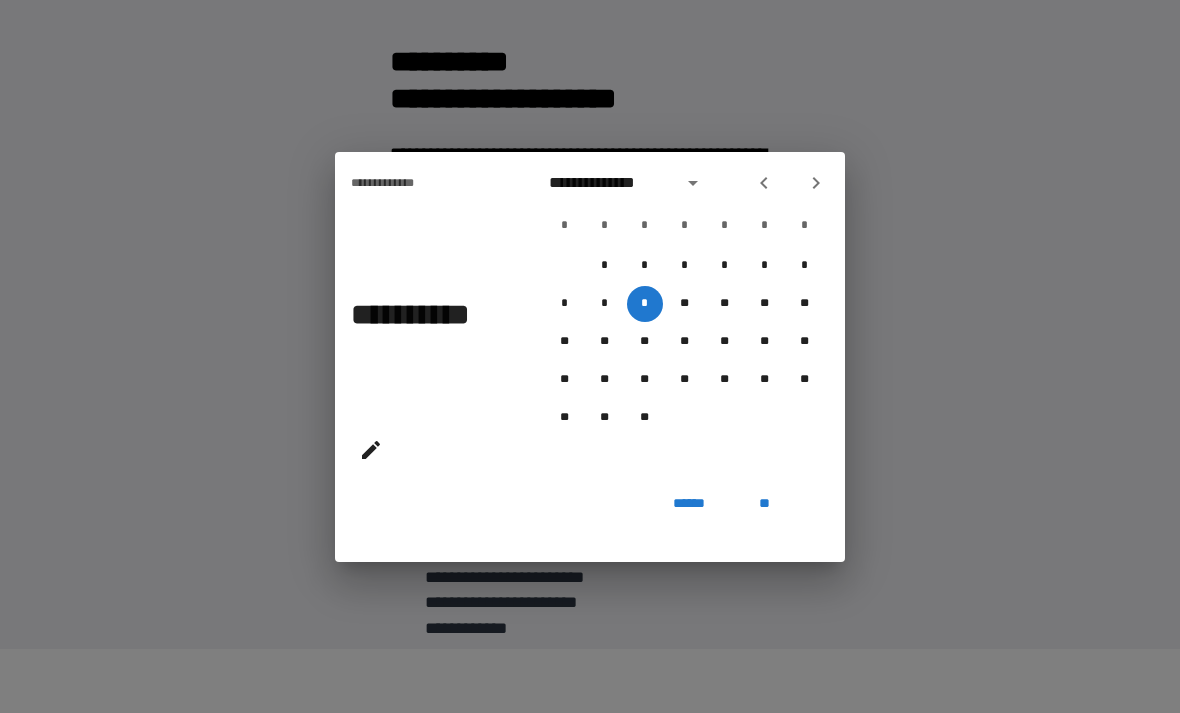click on "**" at bounding box center (765, 504) 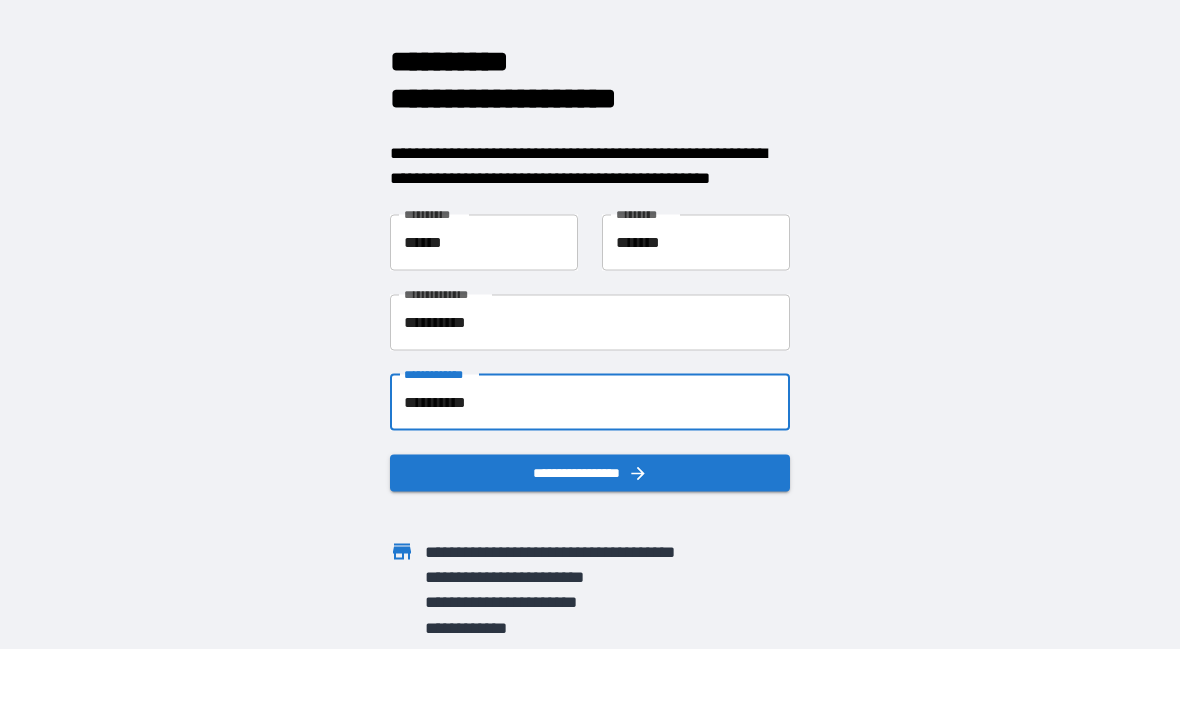 click on "**********" at bounding box center [590, 402] 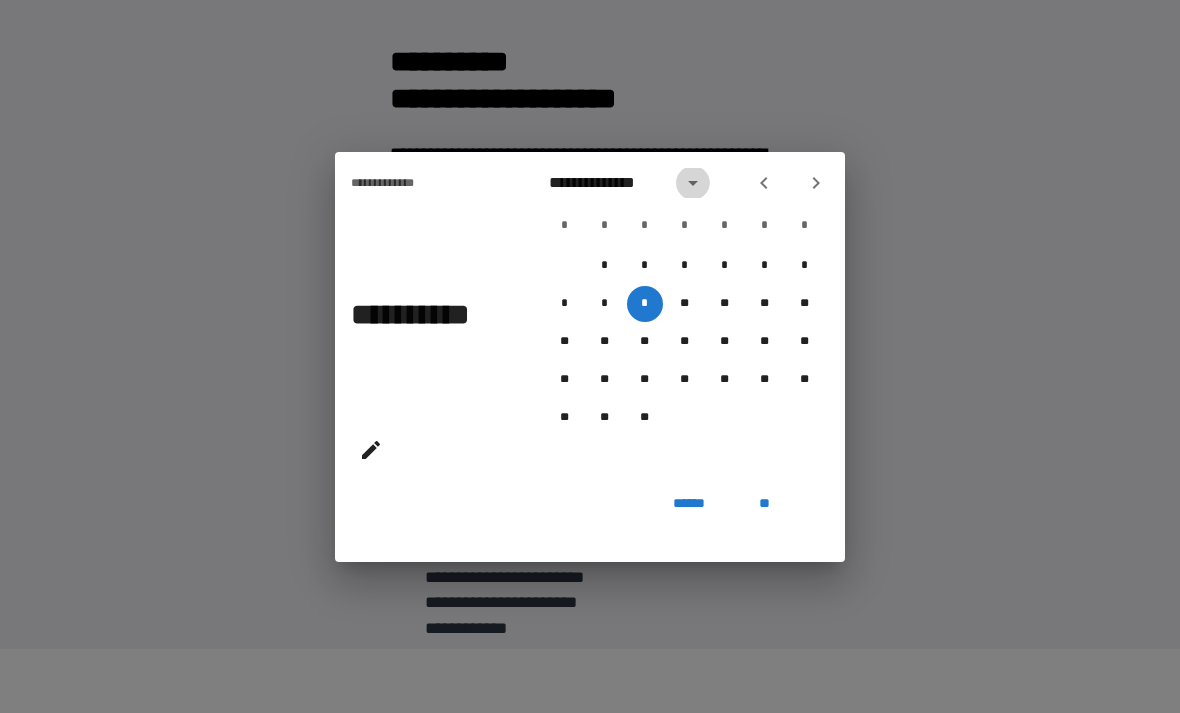 click 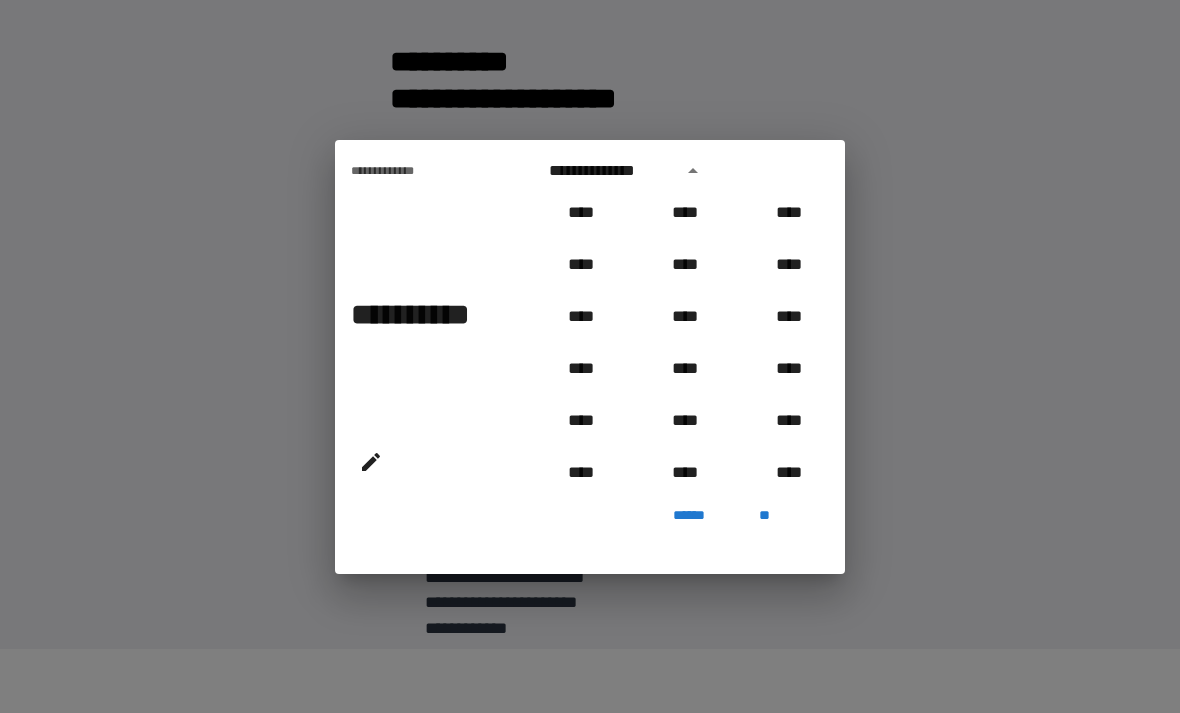 scroll, scrollTop: 833, scrollLeft: 0, axis: vertical 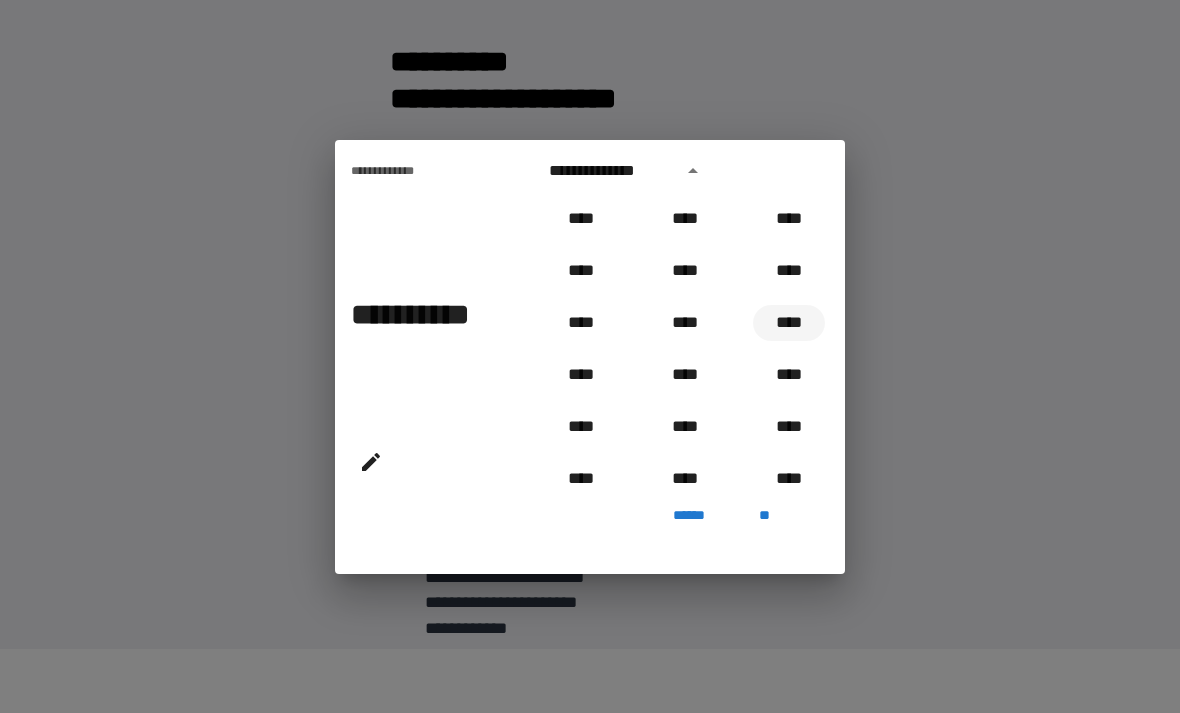 click on "****" at bounding box center (789, 323) 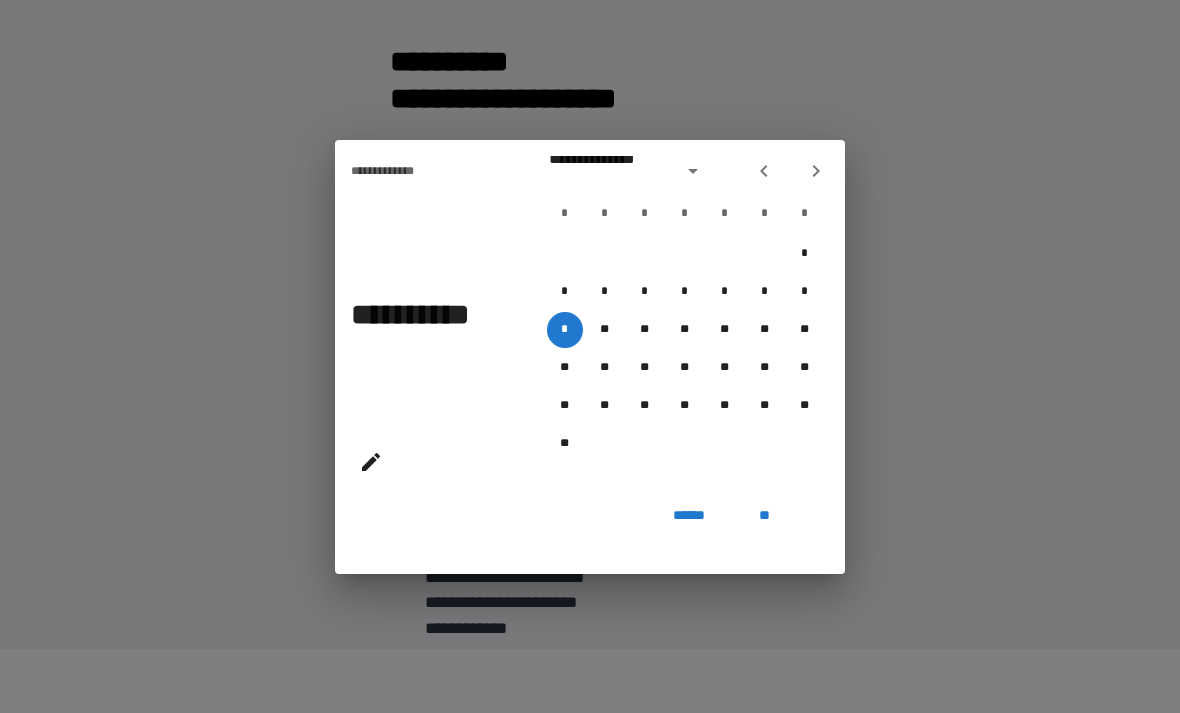 type on "**********" 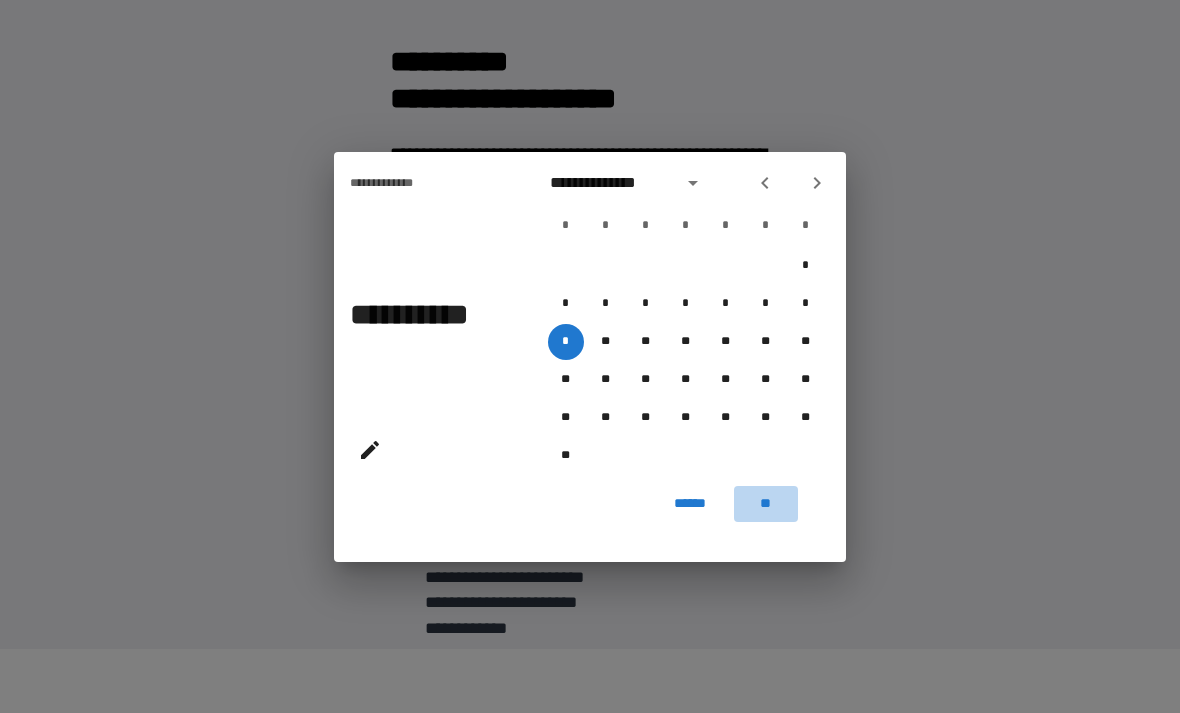 click on "**" at bounding box center (766, 504) 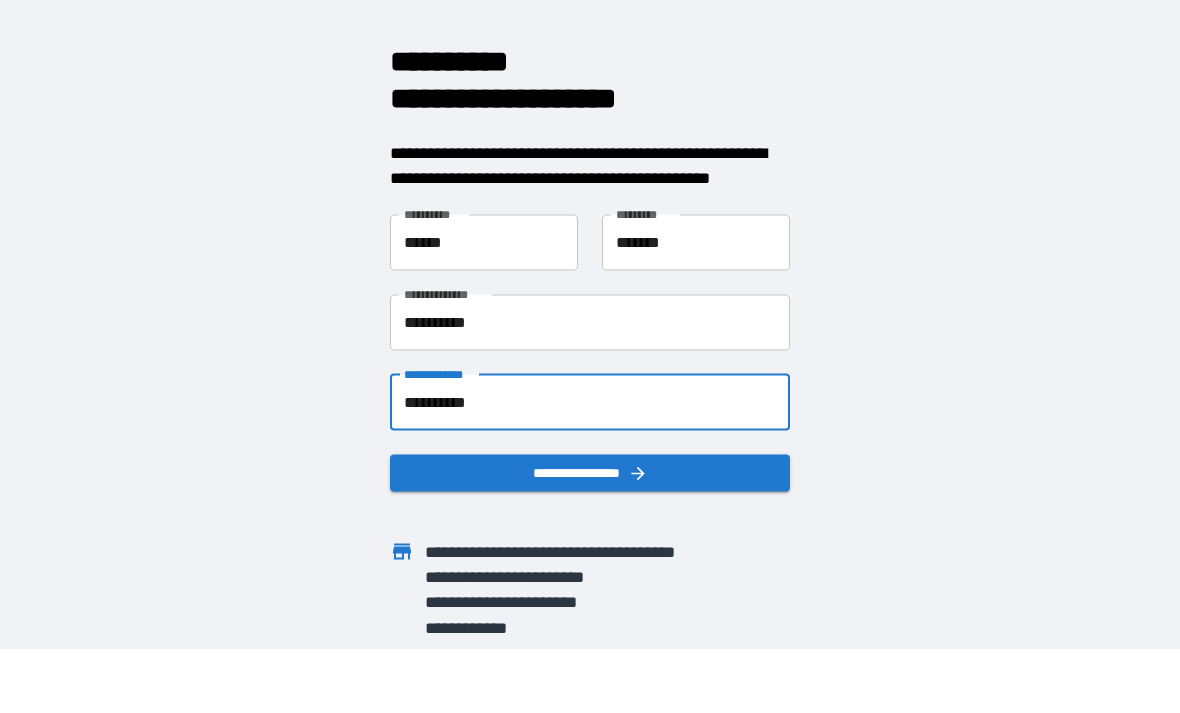 click on "**********" at bounding box center (590, 322) 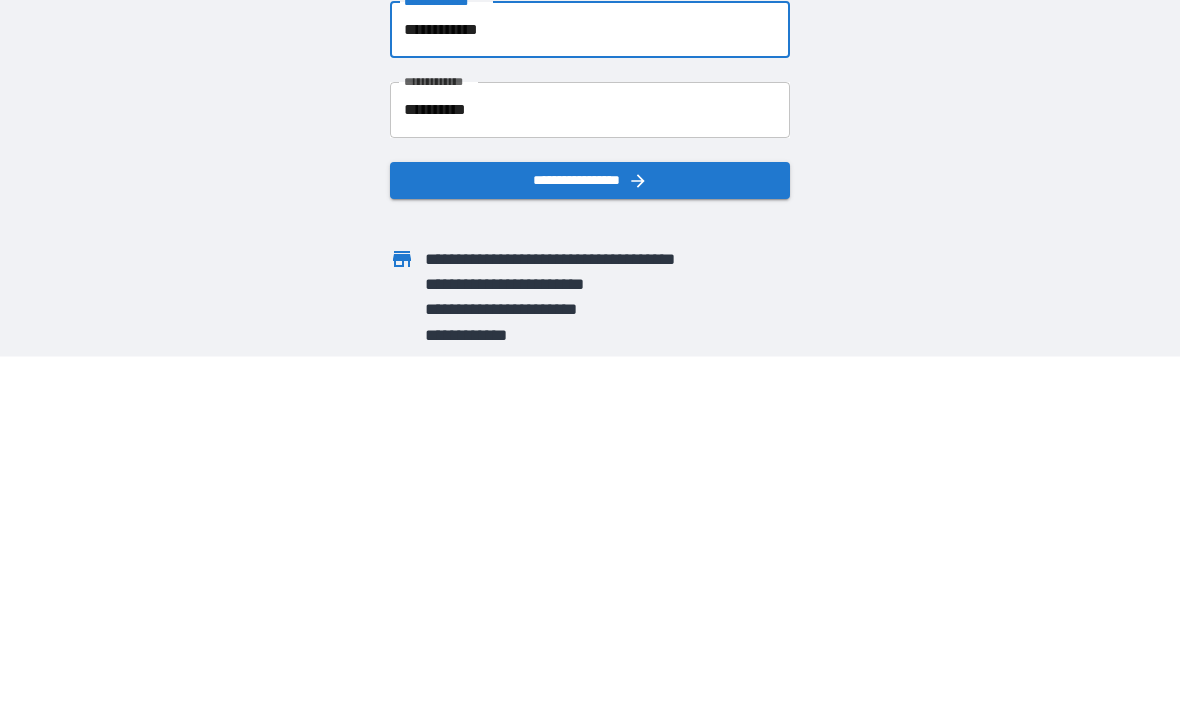 type on "**********" 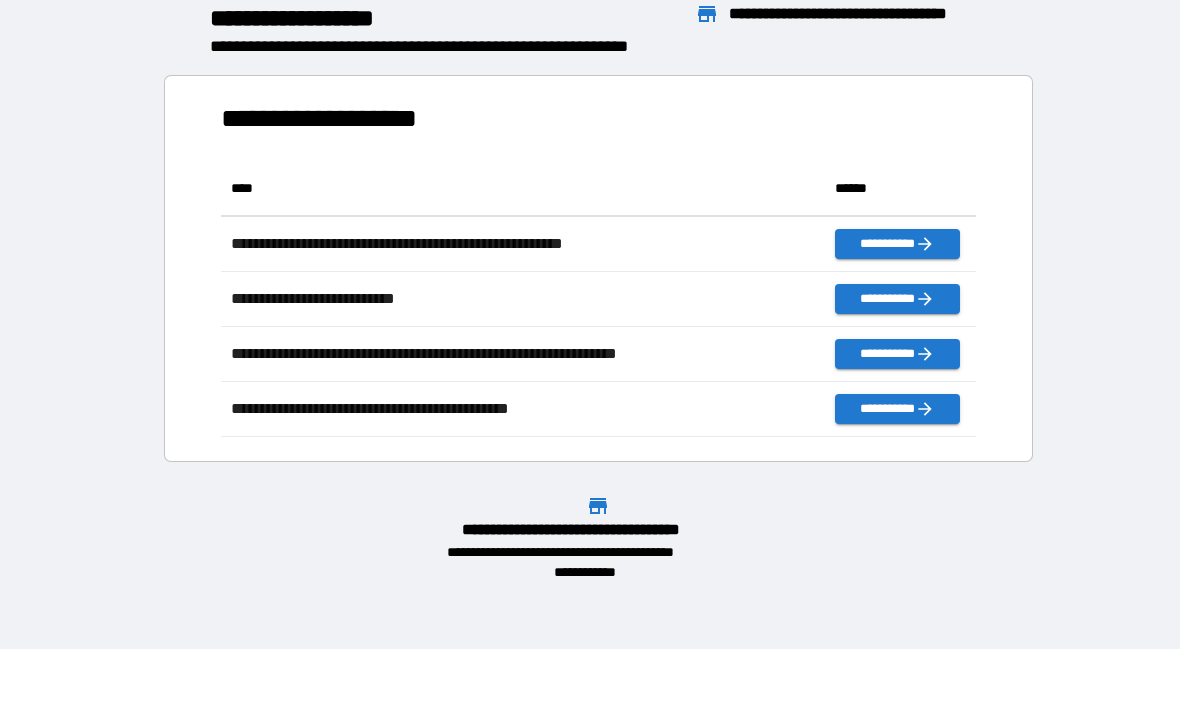 scroll, scrollTop: 1, scrollLeft: 1, axis: both 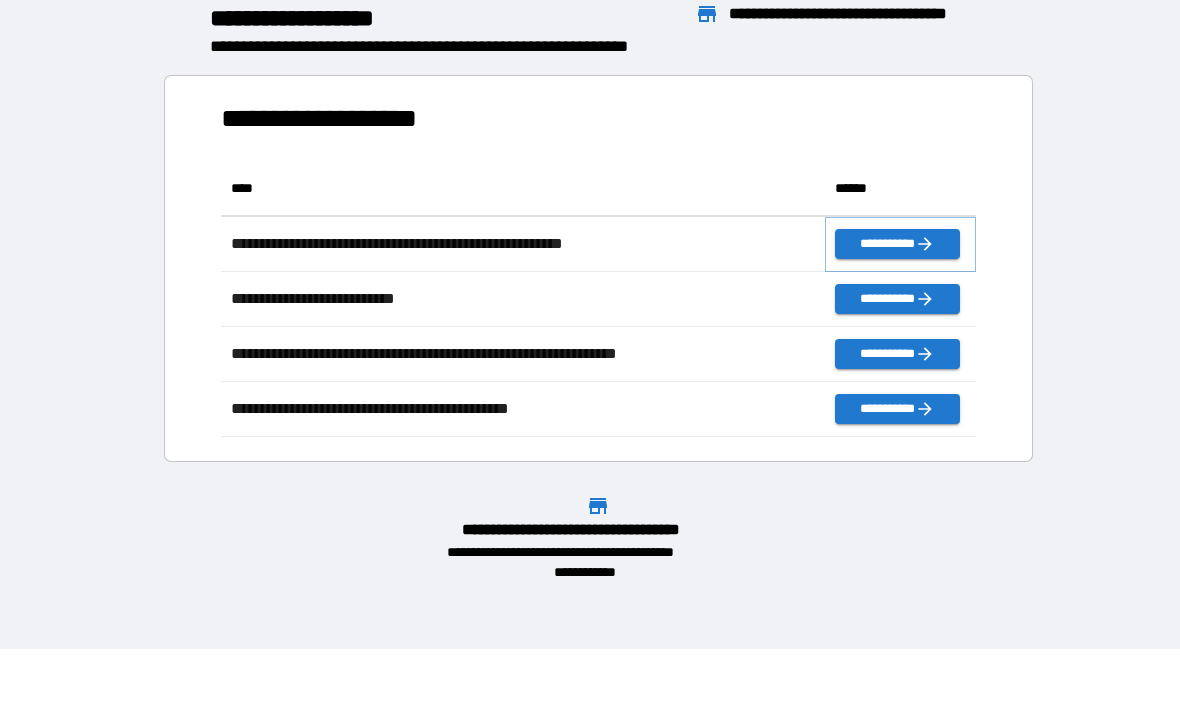 click on "**********" at bounding box center [897, 244] 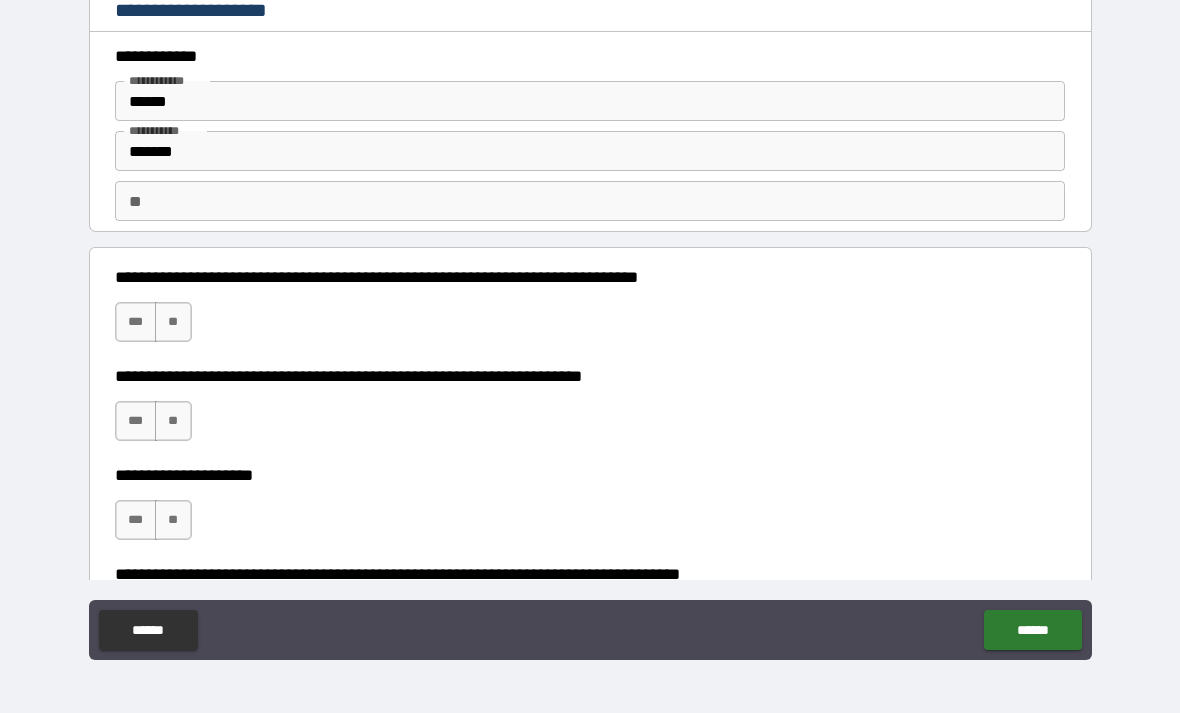 click on "**" at bounding box center [173, 322] 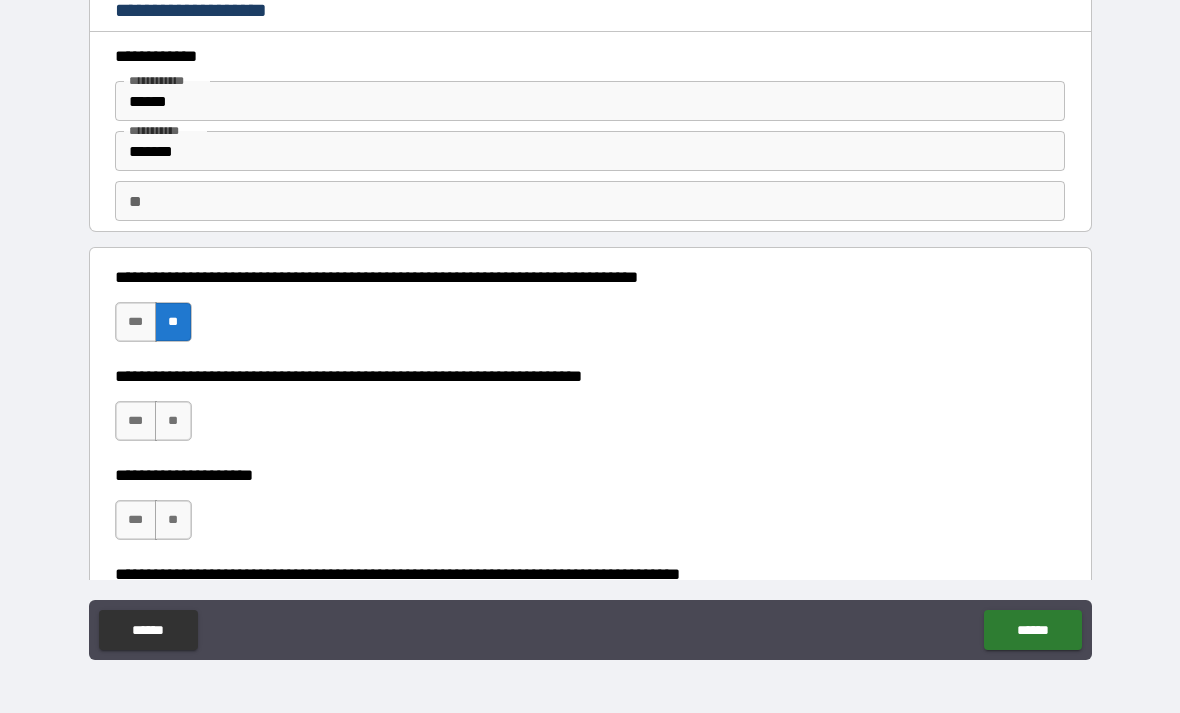 click on "**" at bounding box center (173, 421) 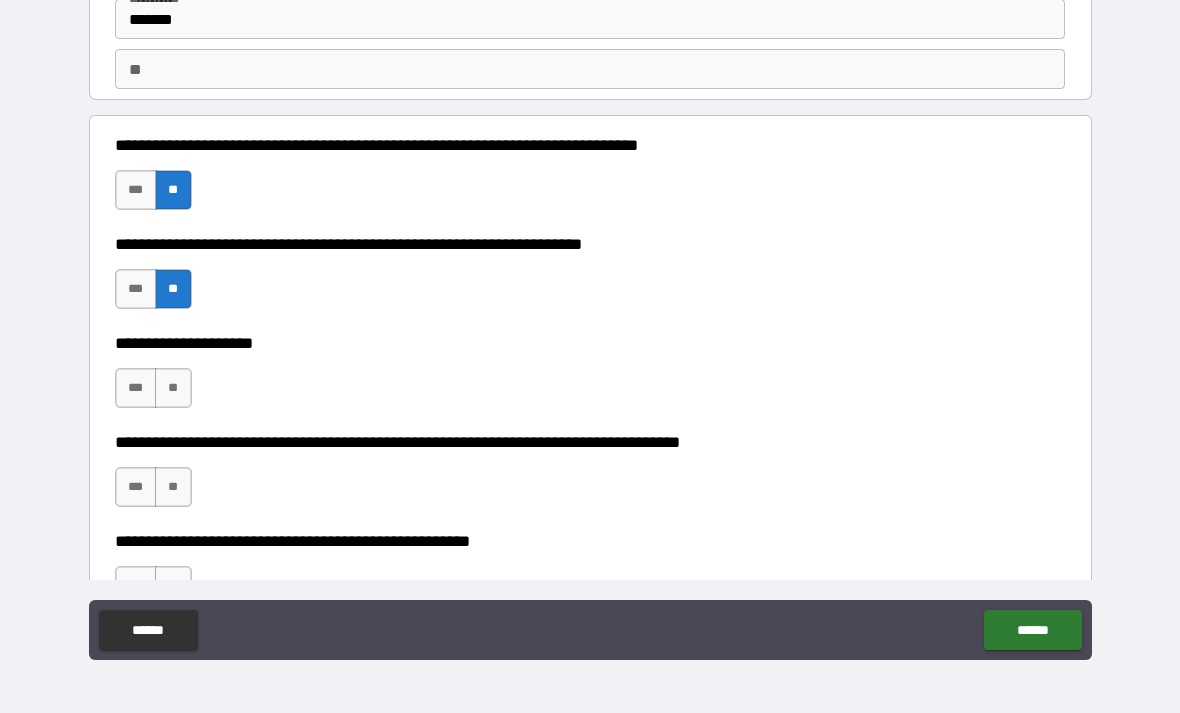 scroll, scrollTop: 131, scrollLeft: 0, axis: vertical 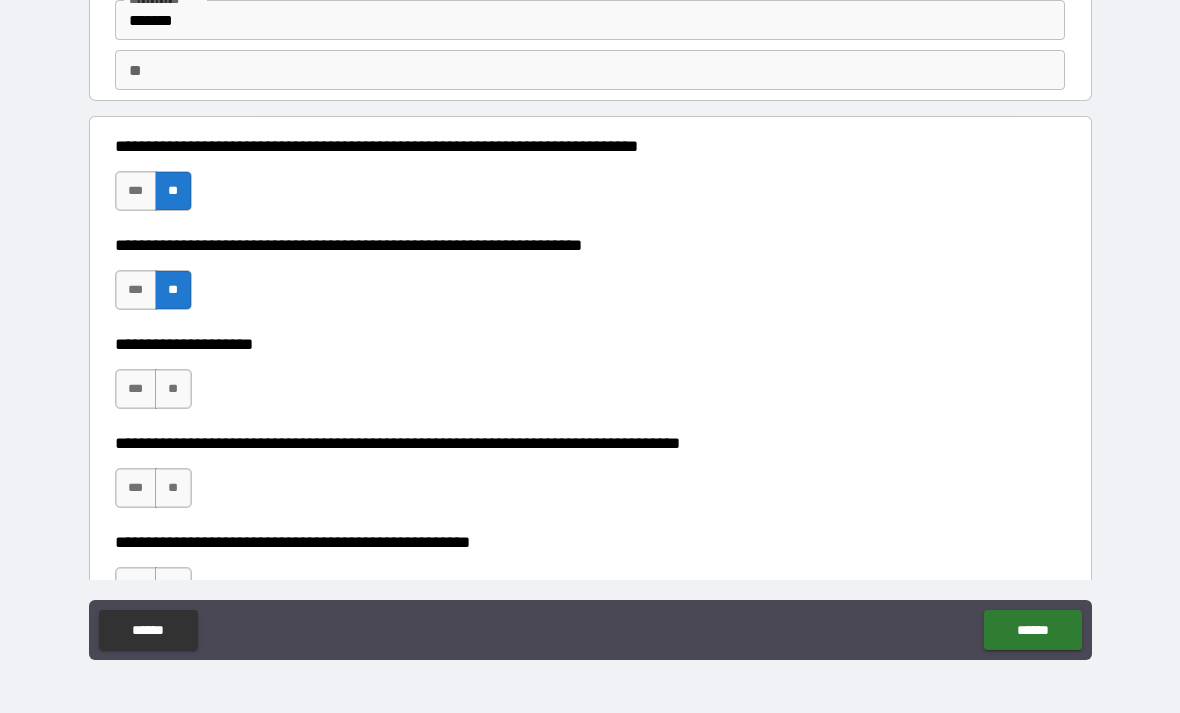 click on "**" at bounding box center [173, 389] 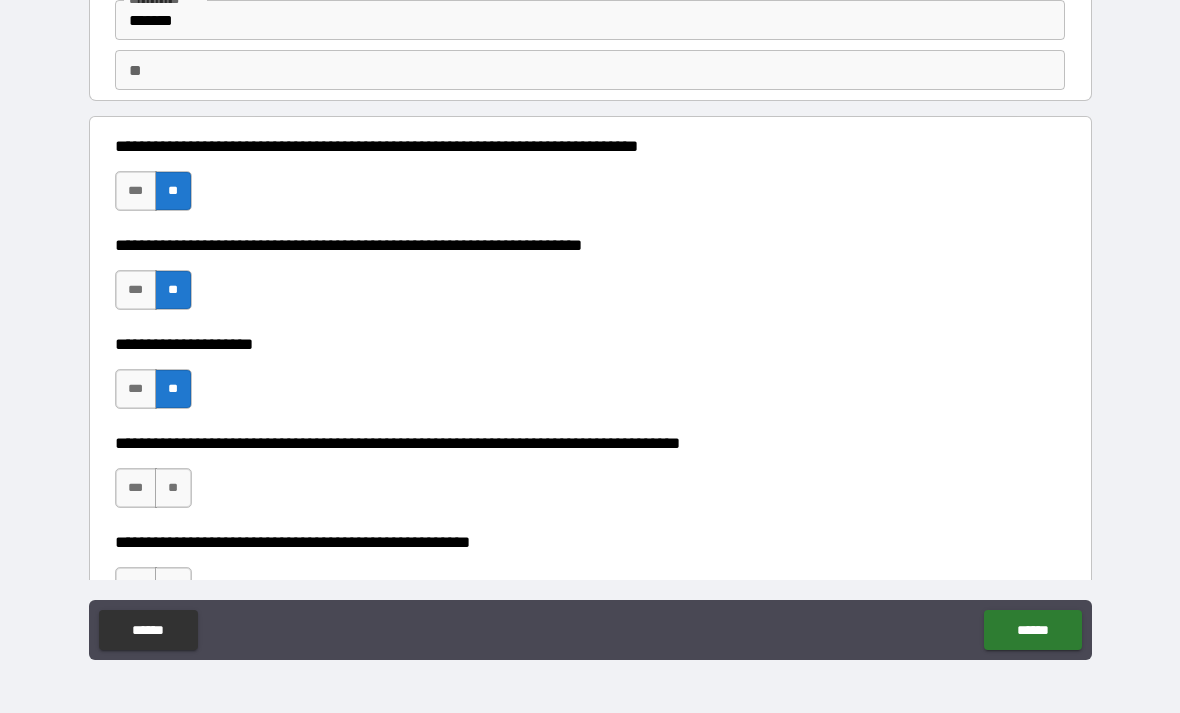 click on "**" at bounding box center [173, 488] 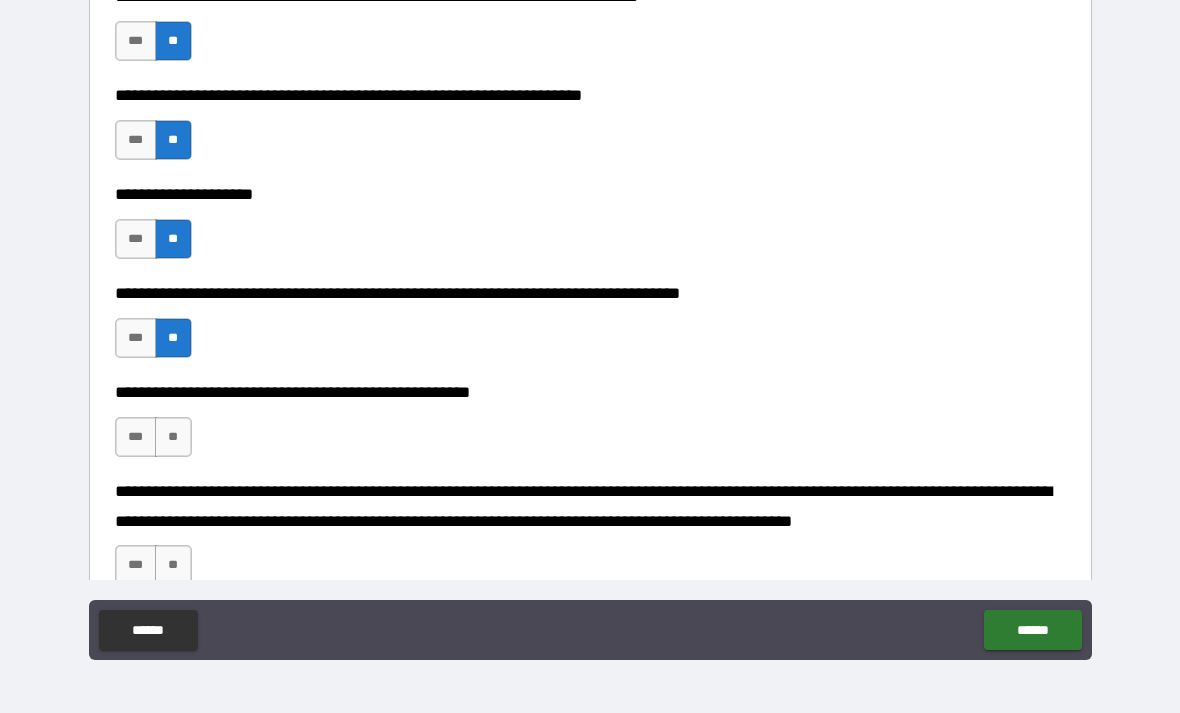 scroll, scrollTop: 282, scrollLeft: 0, axis: vertical 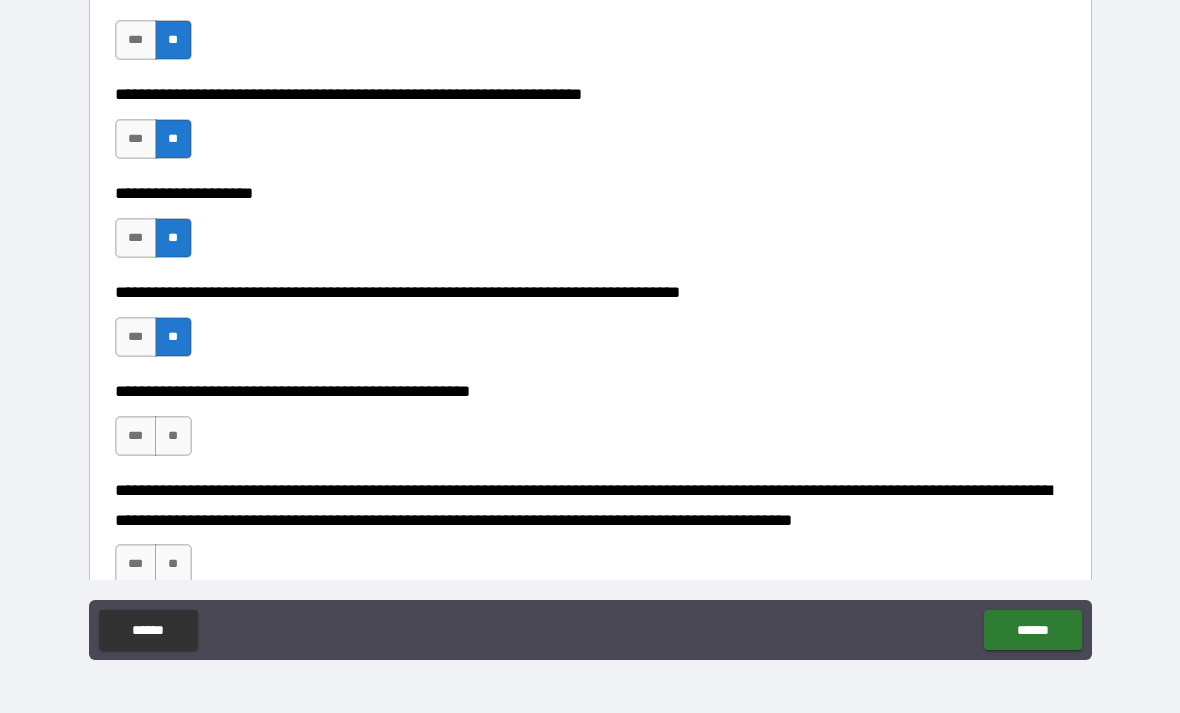 click on "**" at bounding box center [173, 436] 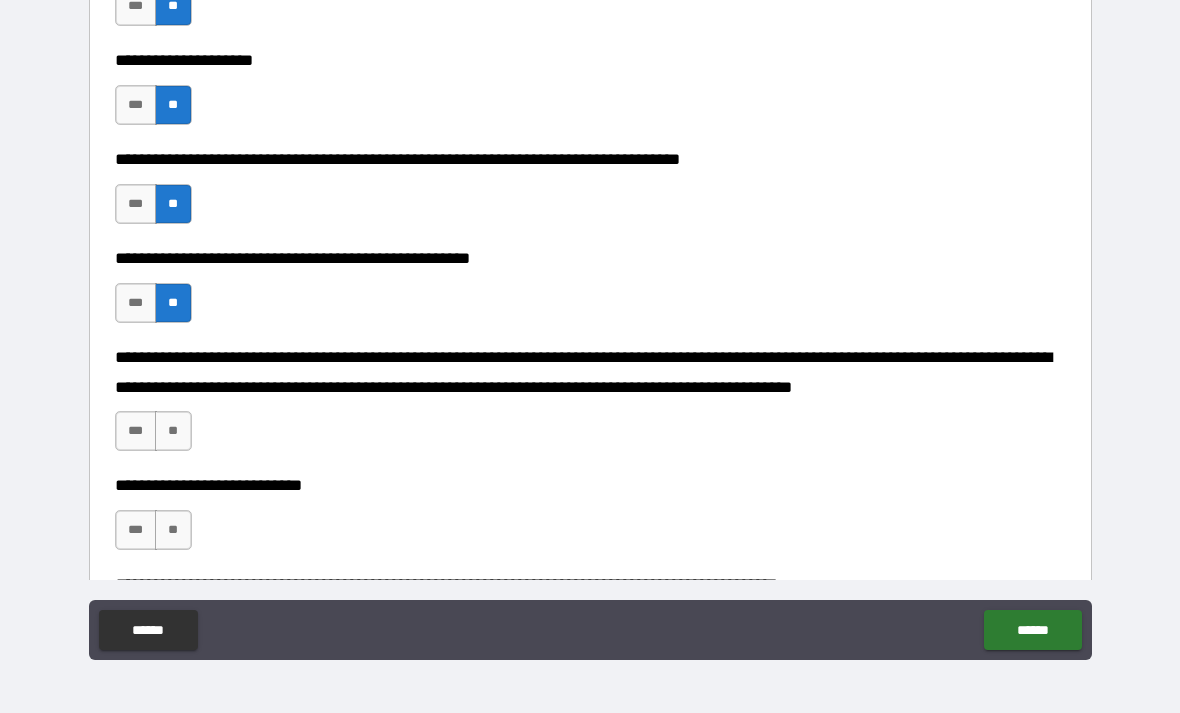 scroll, scrollTop: 424, scrollLeft: 0, axis: vertical 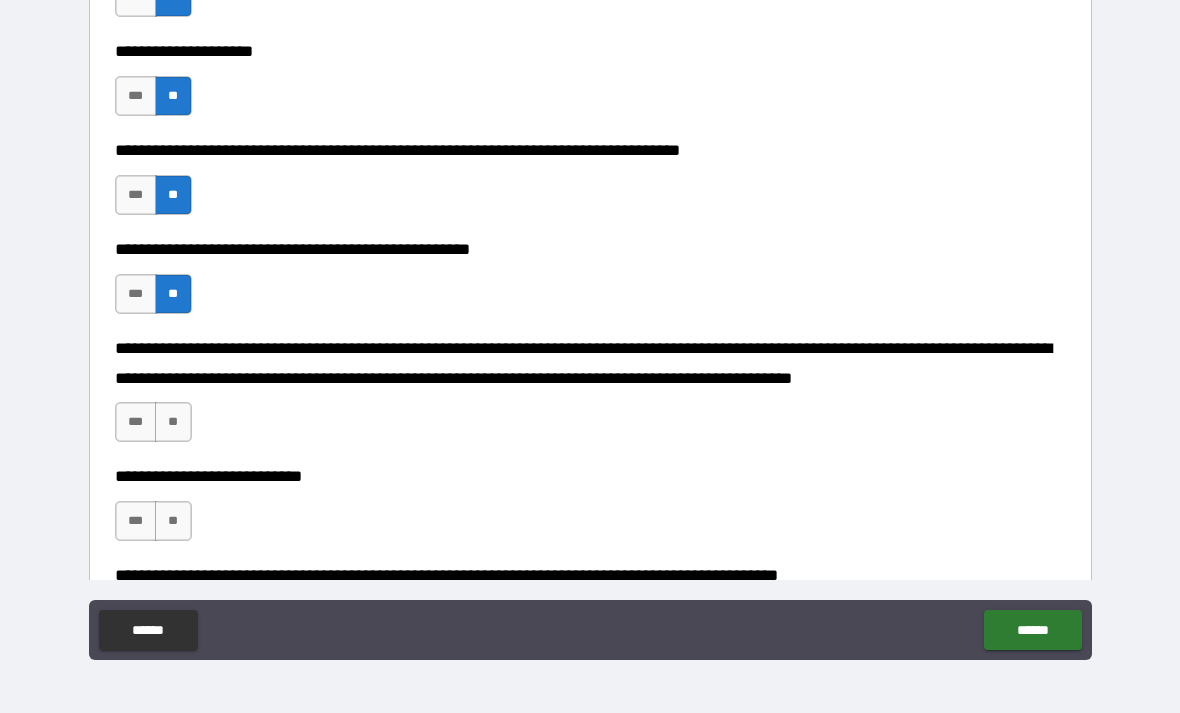 click on "**" at bounding box center [173, 422] 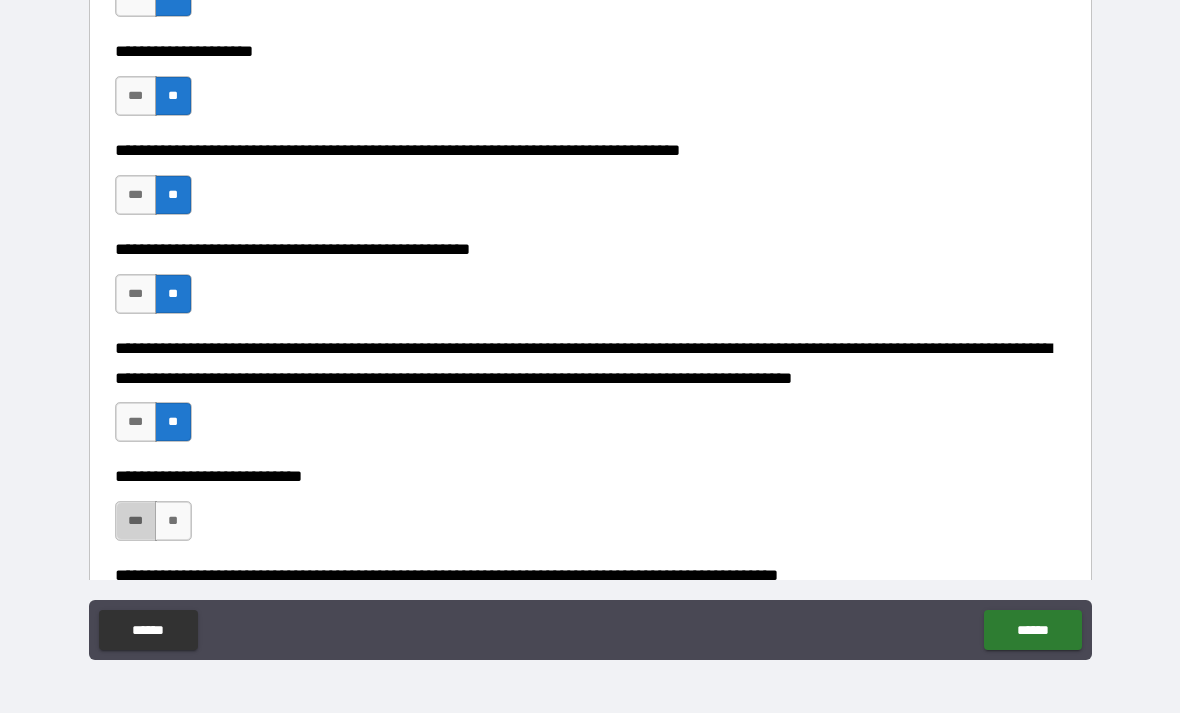 click on "***" at bounding box center (136, 521) 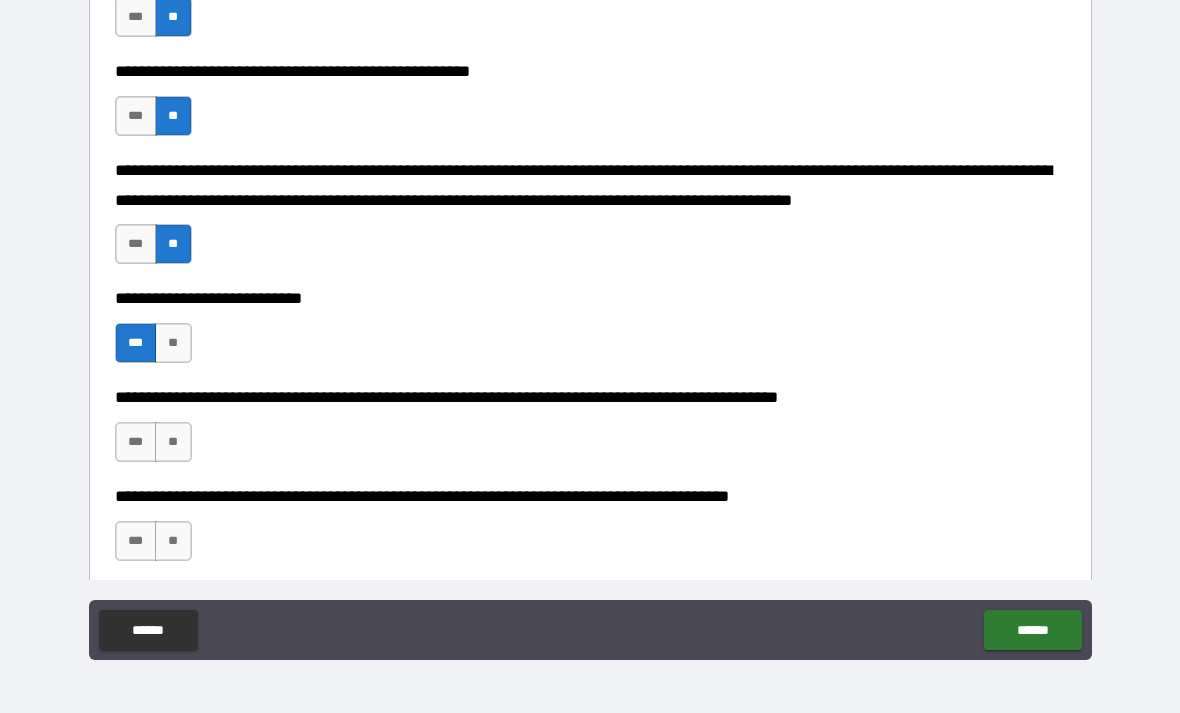 scroll, scrollTop: 606, scrollLeft: 0, axis: vertical 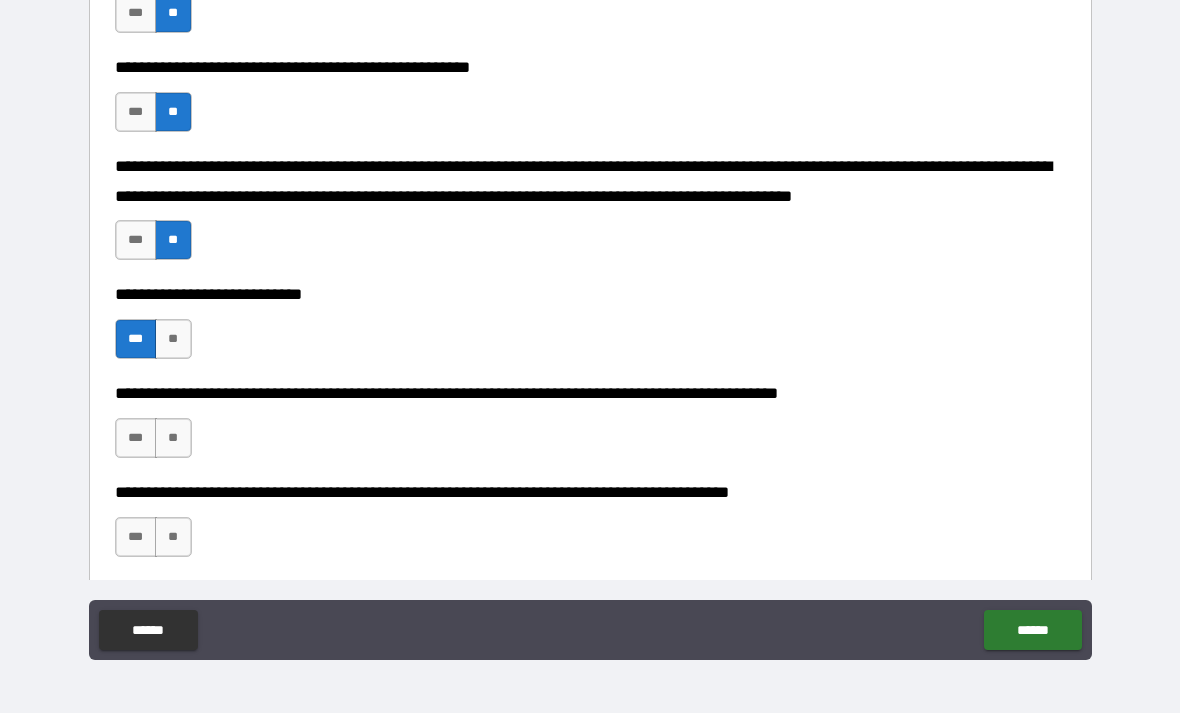 click on "**" at bounding box center (173, 438) 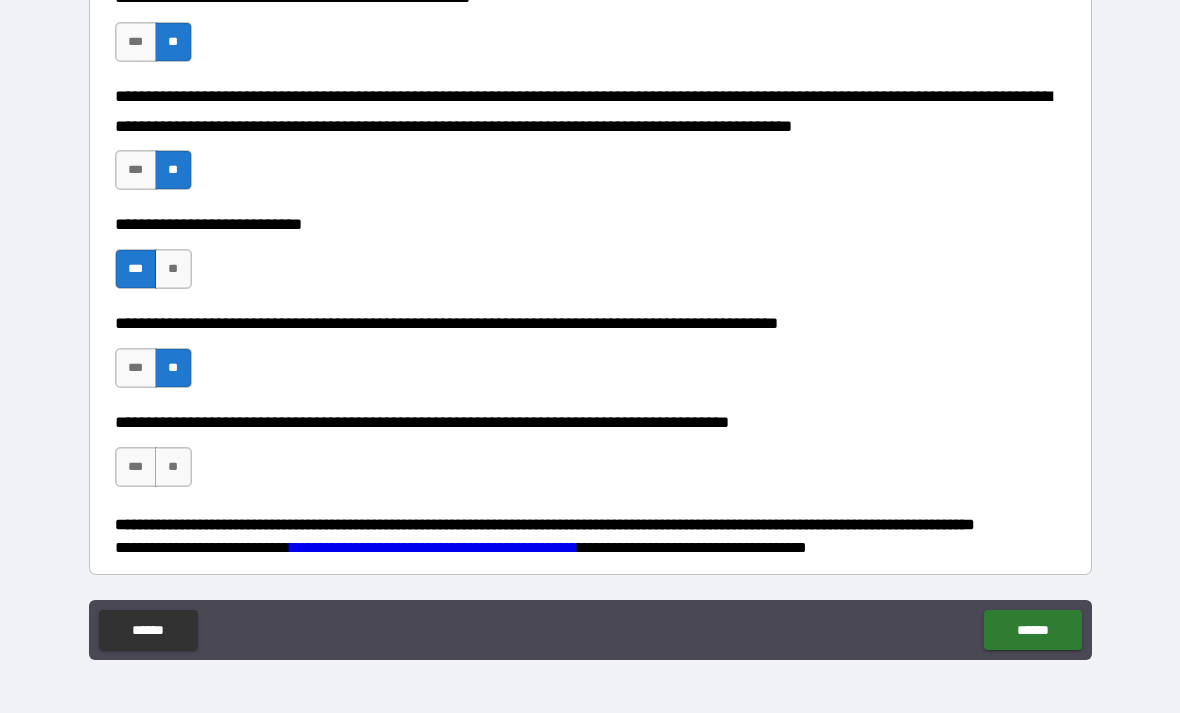 scroll, scrollTop: 696, scrollLeft: 0, axis: vertical 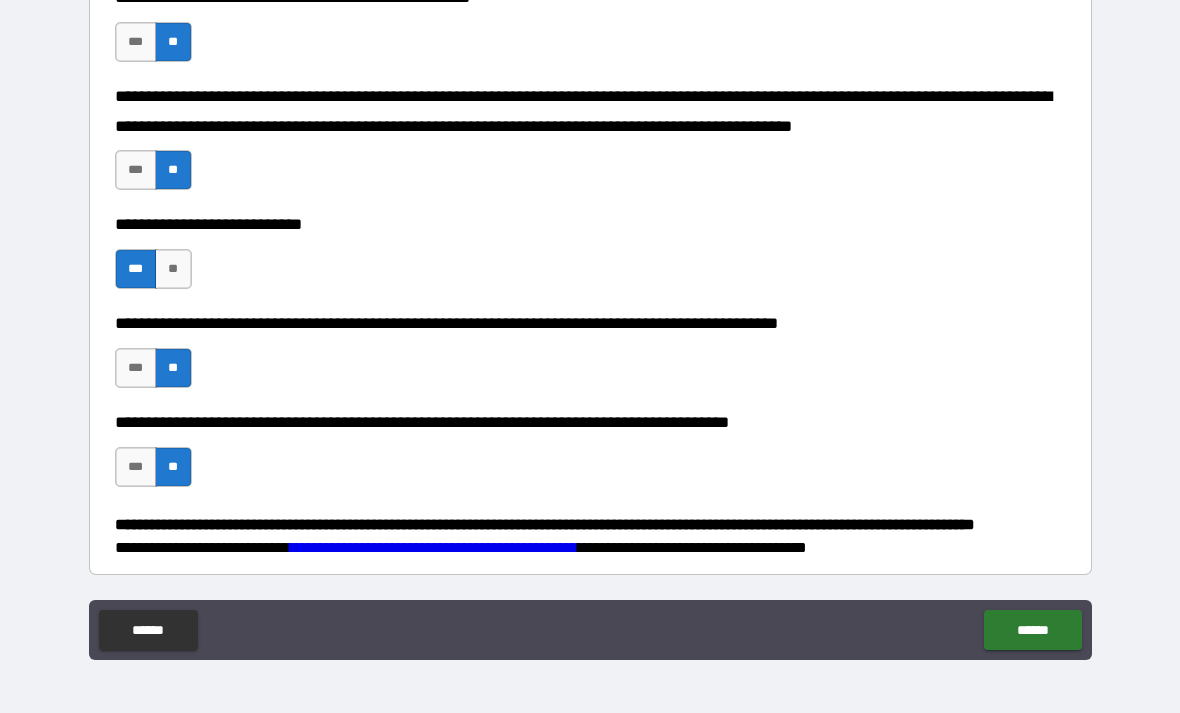click on "******" at bounding box center (1032, 630) 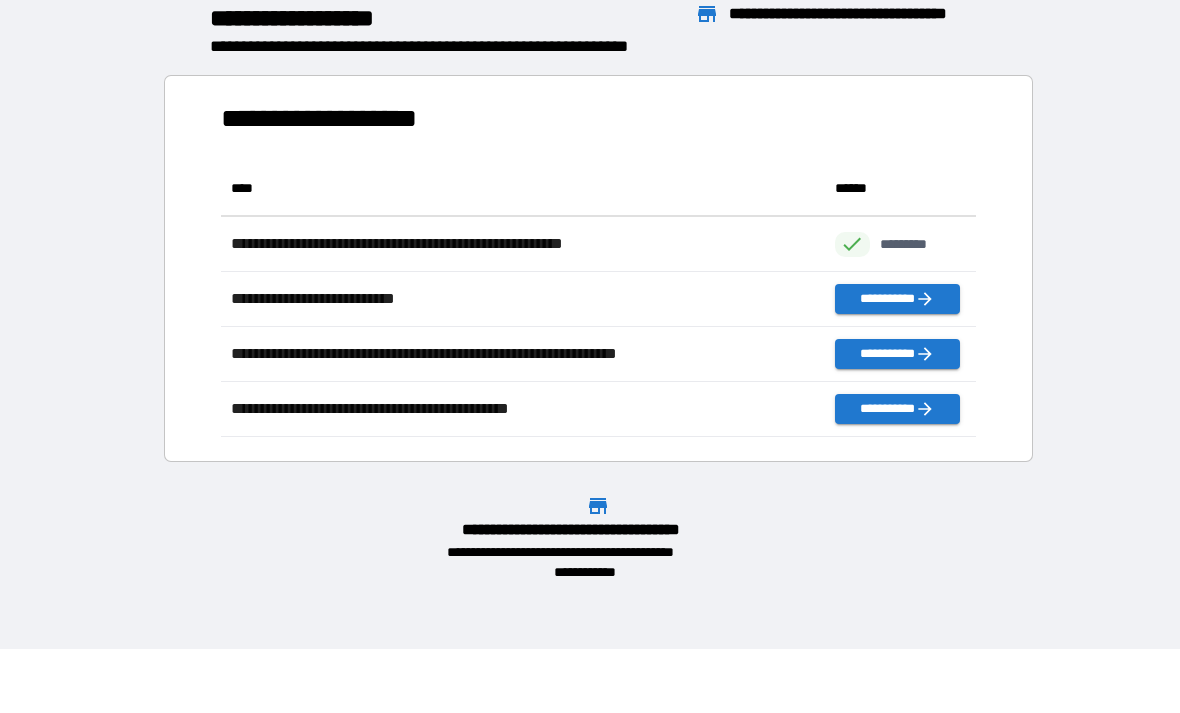 scroll, scrollTop: 1, scrollLeft: 1, axis: both 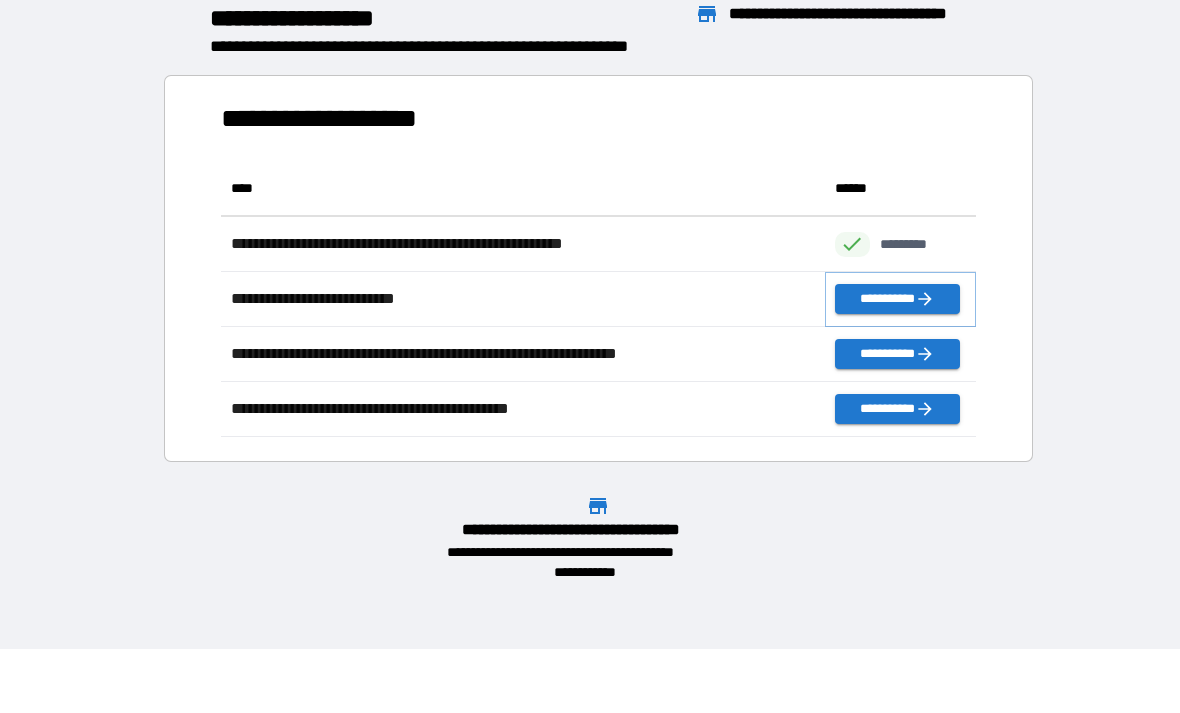 click on "**********" at bounding box center (897, 299) 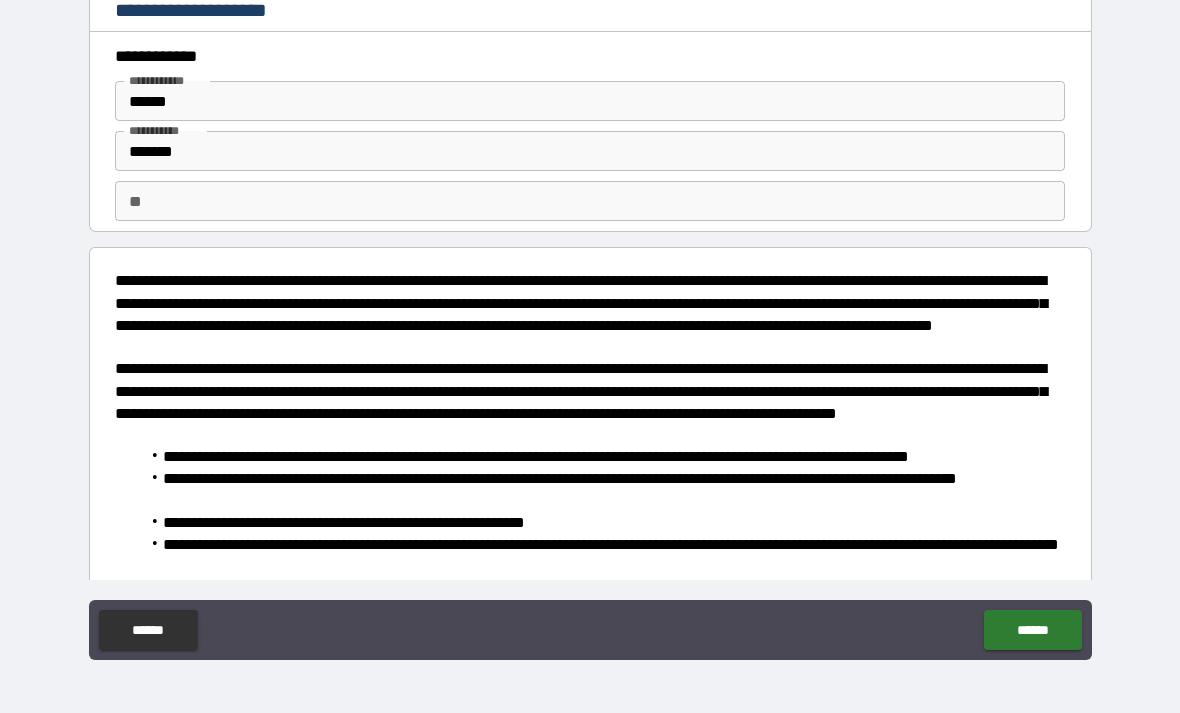 click on "**" at bounding box center (590, 201) 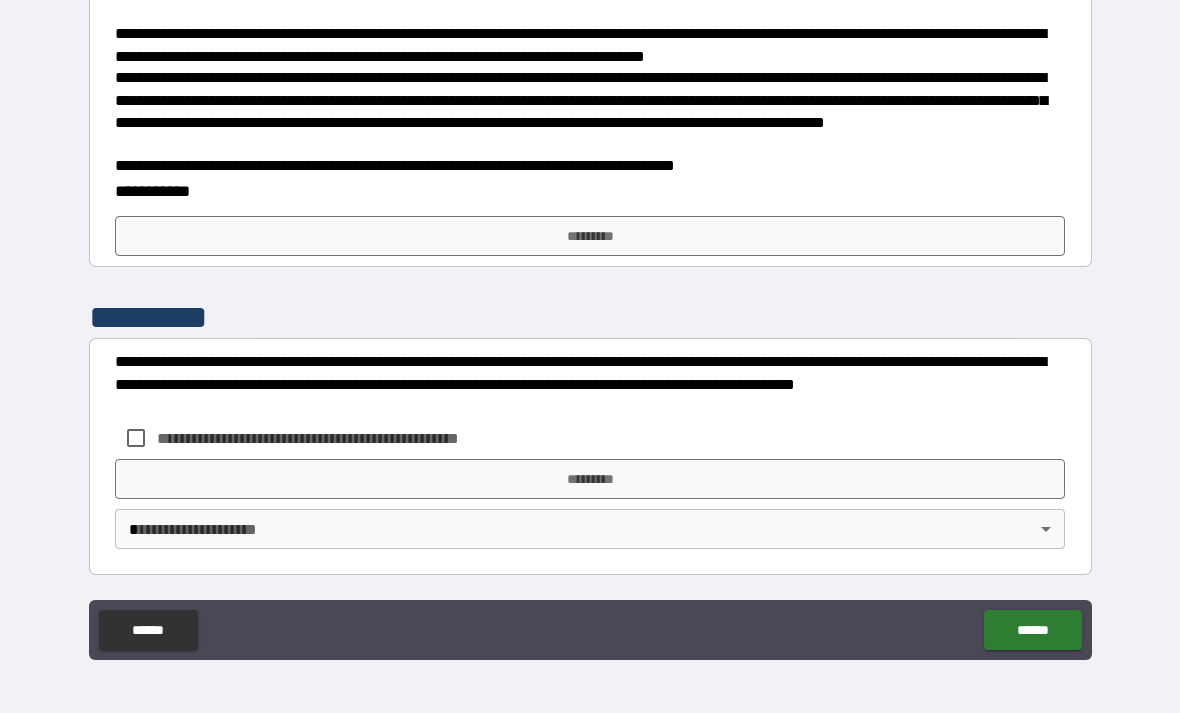 scroll, scrollTop: 555, scrollLeft: 0, axis: vertical 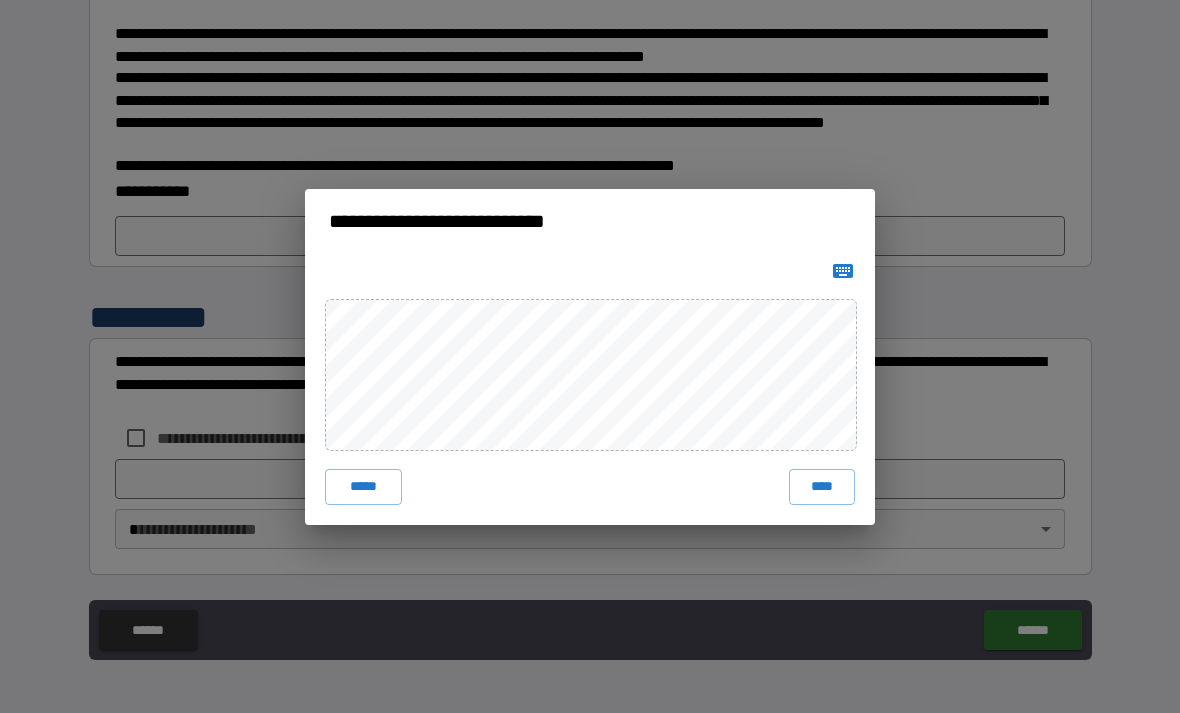 click on "*****" at bounding box center (363, 487) 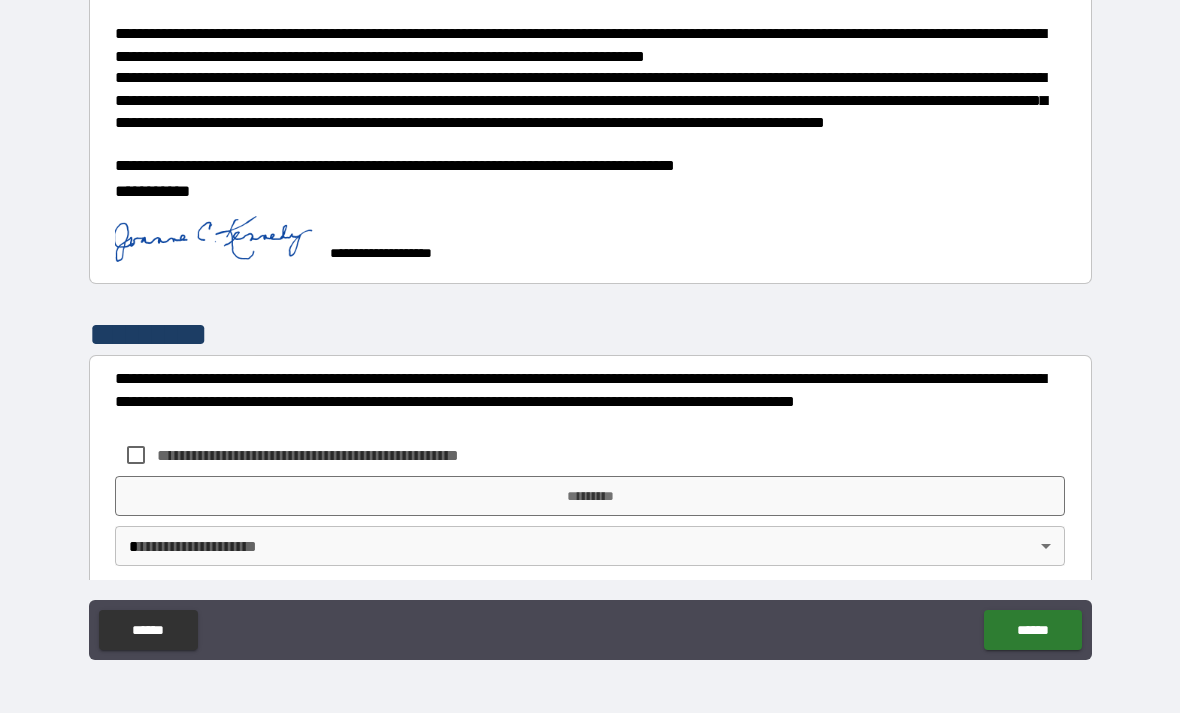 scroll, scrollTop: 545, scrollLeft: 0, axis: vertical 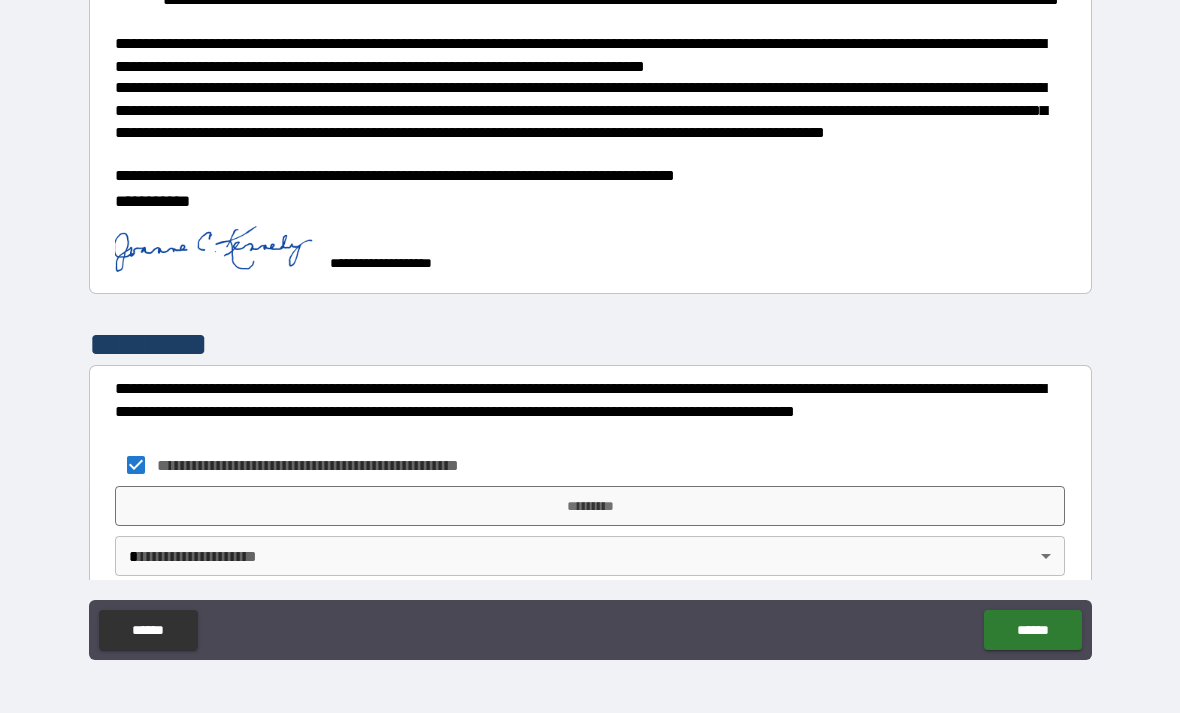 click on "*********" at bounding box center [590, 506] 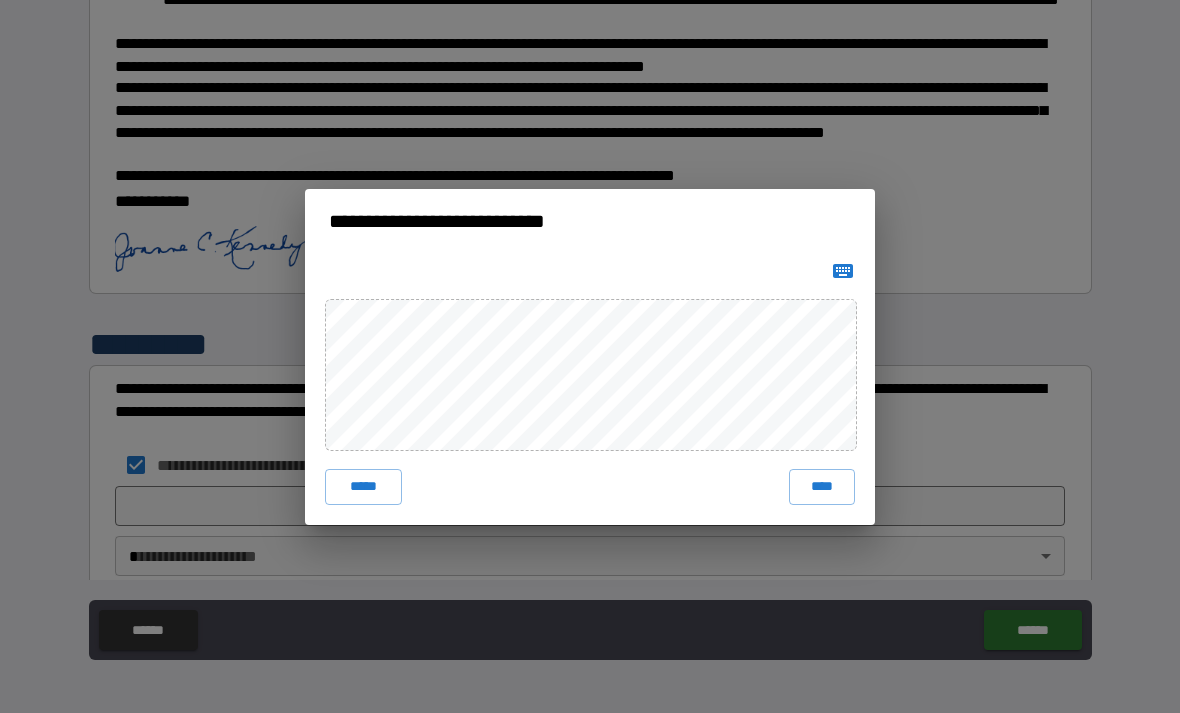 click on "****" at bounding box center (822, 487) 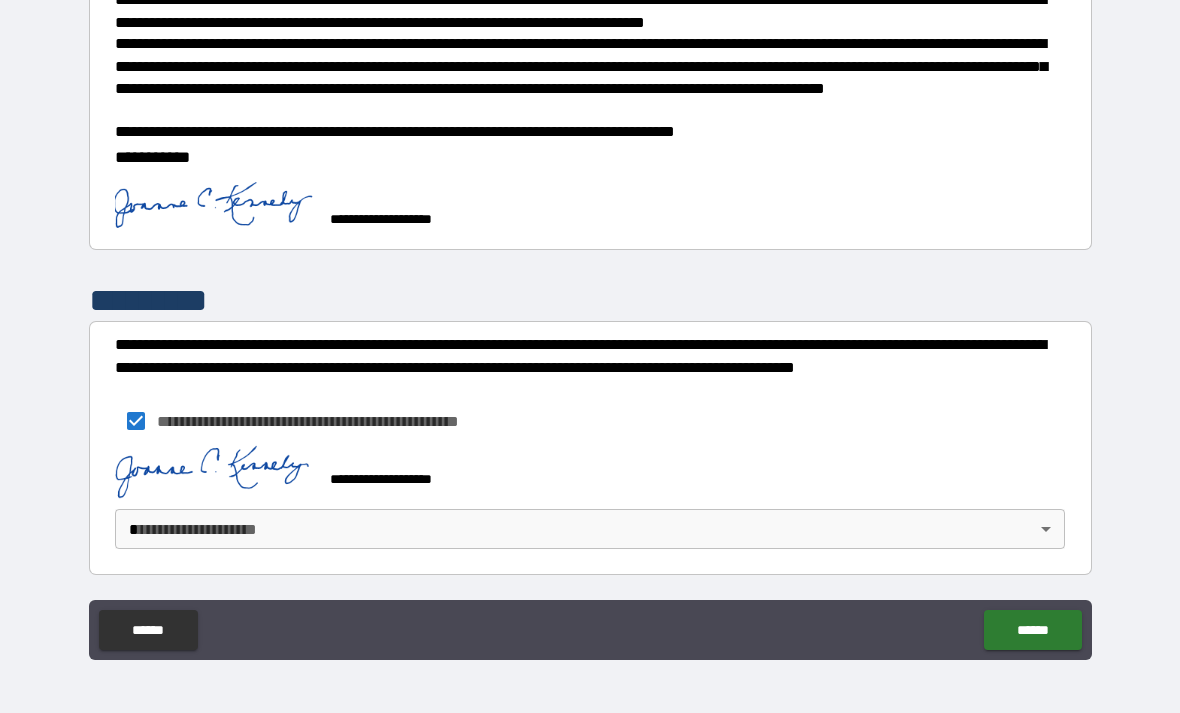 scroll, scrollTop: 589, scrollLeft: 0, axis: vertical 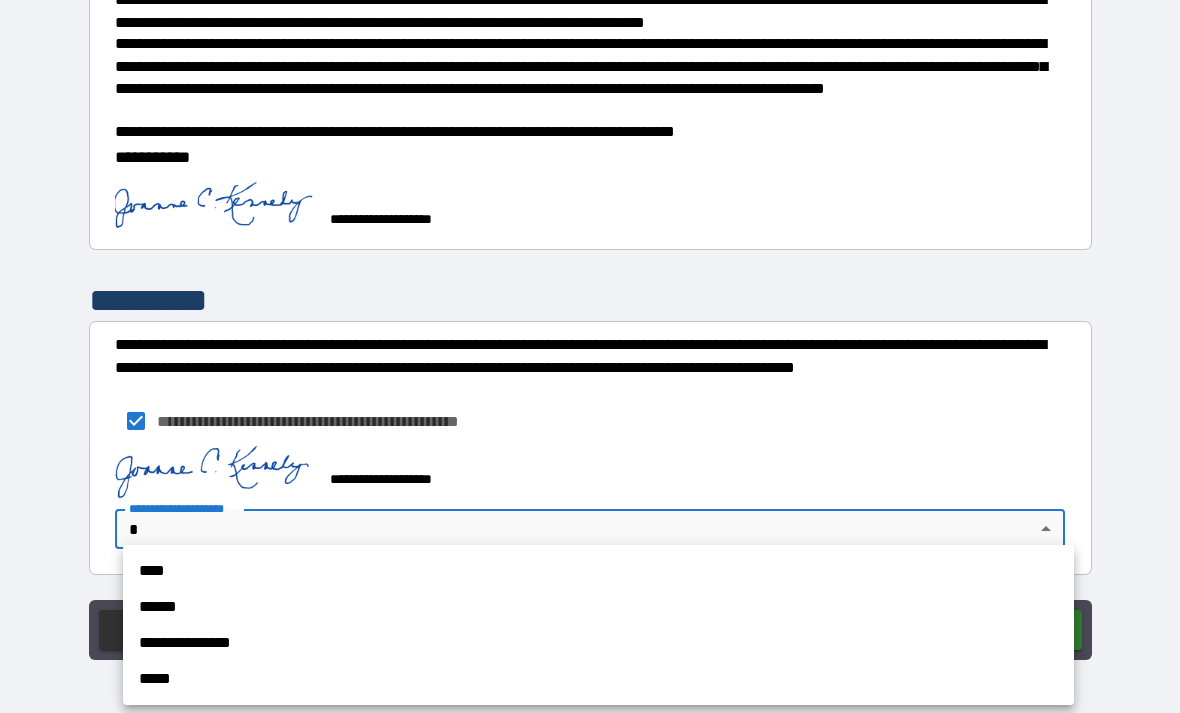 click on "****" at bounding box center (598, 571) 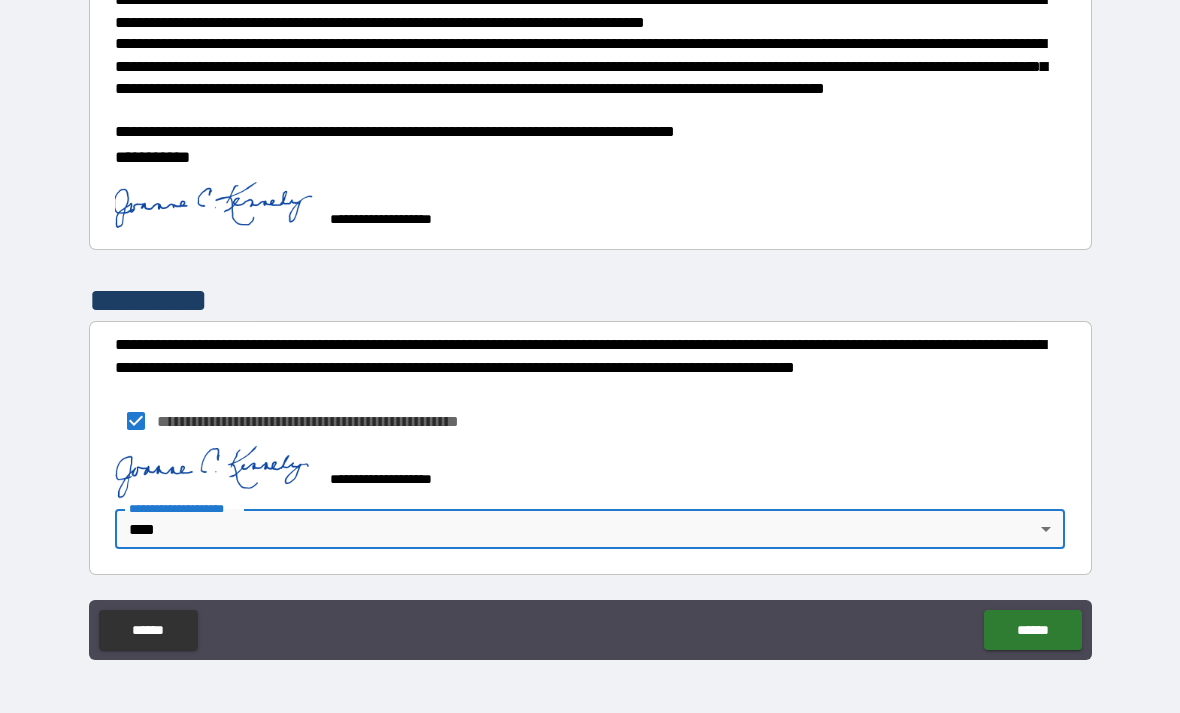 click on "******" at bounding box center [1032, 630] 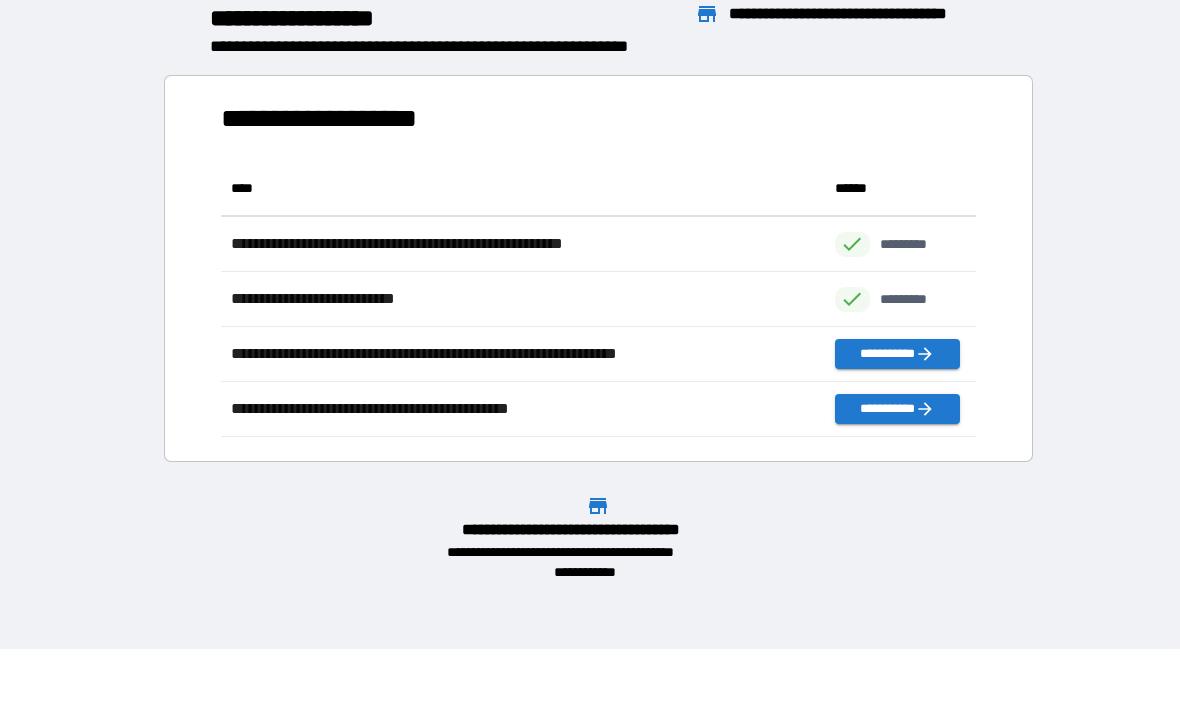 scroll, scrollTop: 1, scrollLeft: 1, axis: both 